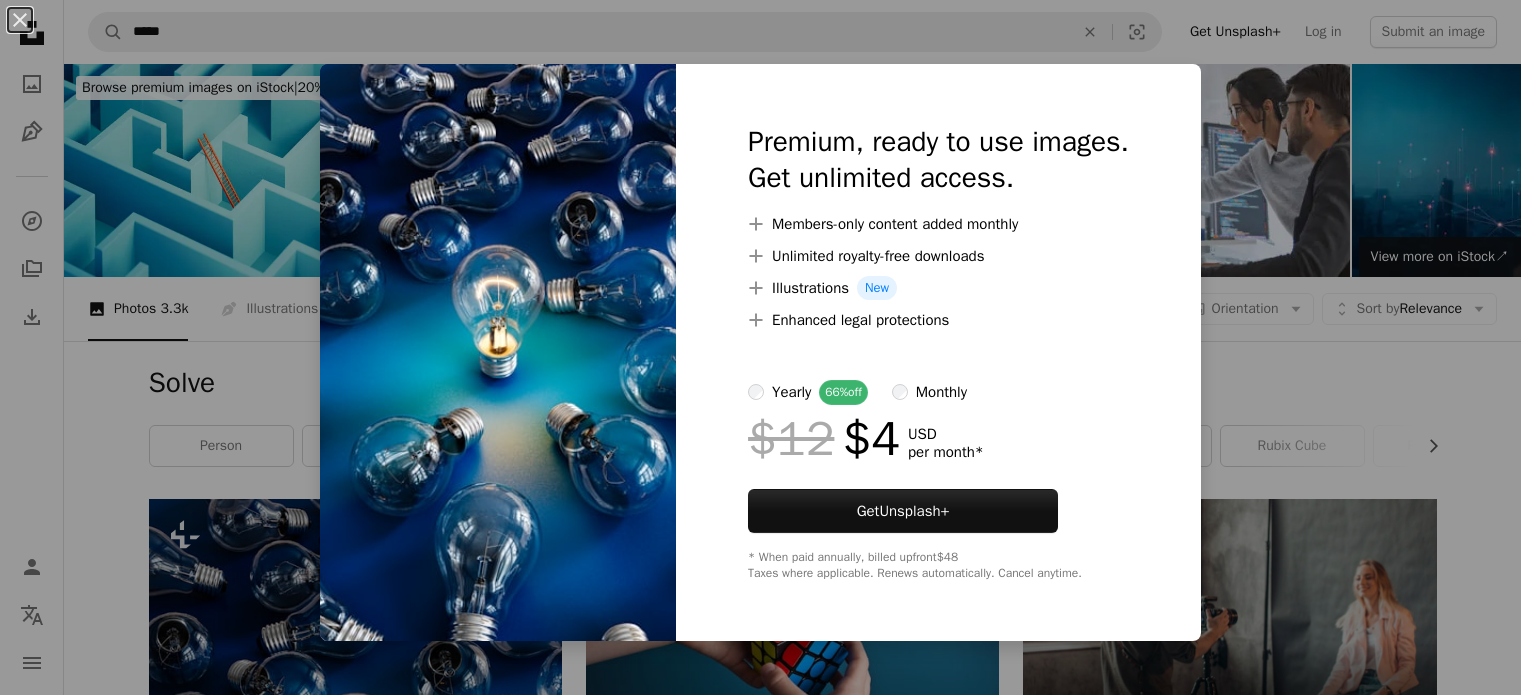 scroll, scrollTop: 500, scrollLeft: 0, axis: vertical 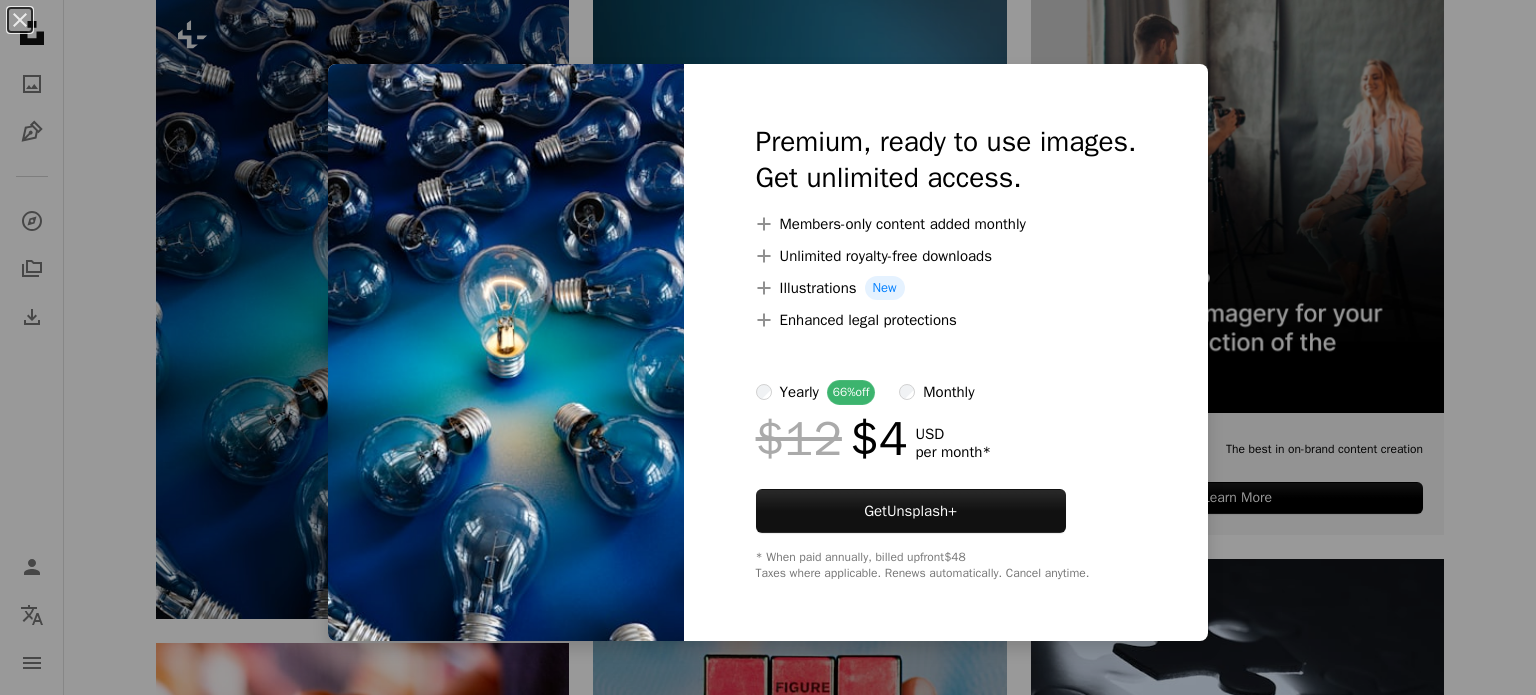 click on "An X shape Premium, ready to use images. Get unlimited access. A plus sign Members-only content added monthly A plus sign Unlimited royalty-free downloads A plus sign Illustrations  New A plus sign Enhanced legal protections yearly 66%  off monthly $12   $4 USD per month * Get  Unsplash+ * When paid annually, billed upfront  $48 Taxes where applicable. Renews automatically. Cancel anytime." at bounding box center (768, 347) 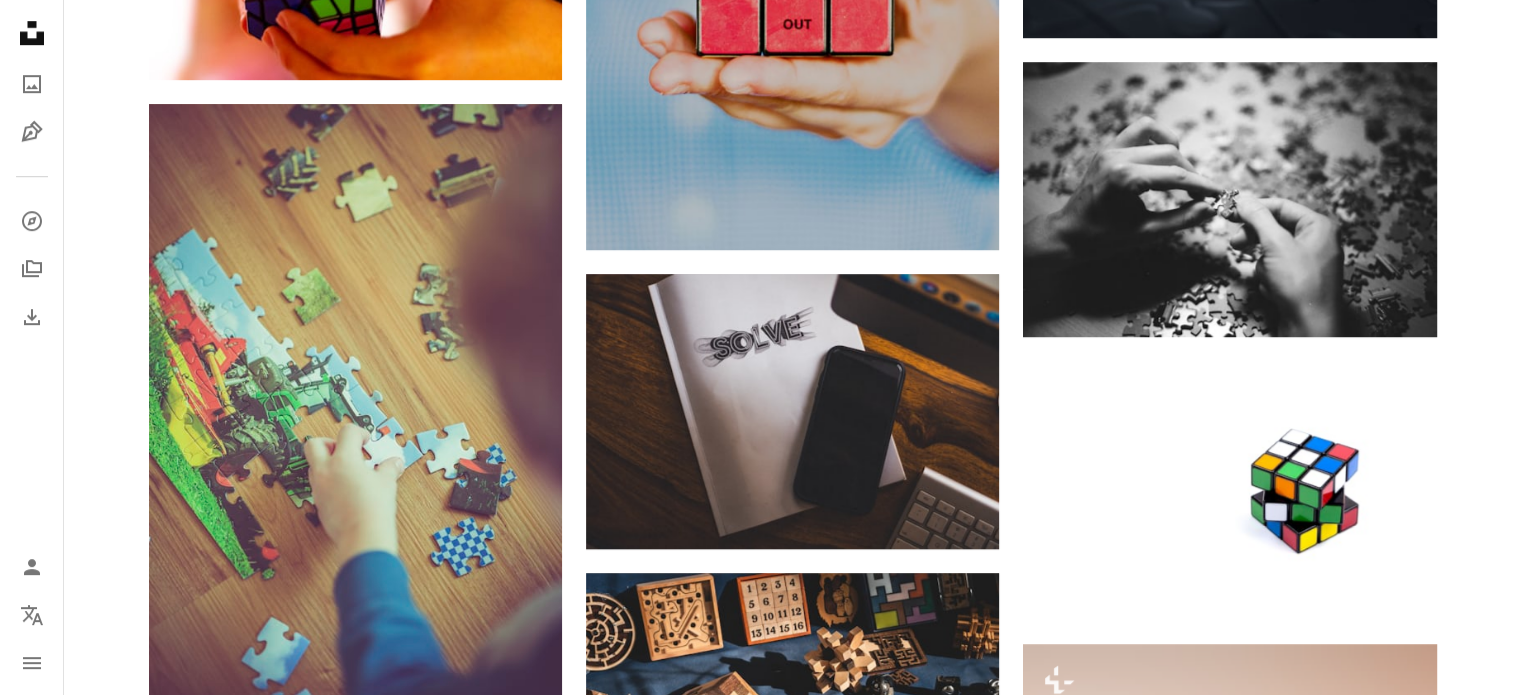 scroll, scrollTop: 0, scrollLeft: 0, axis: both 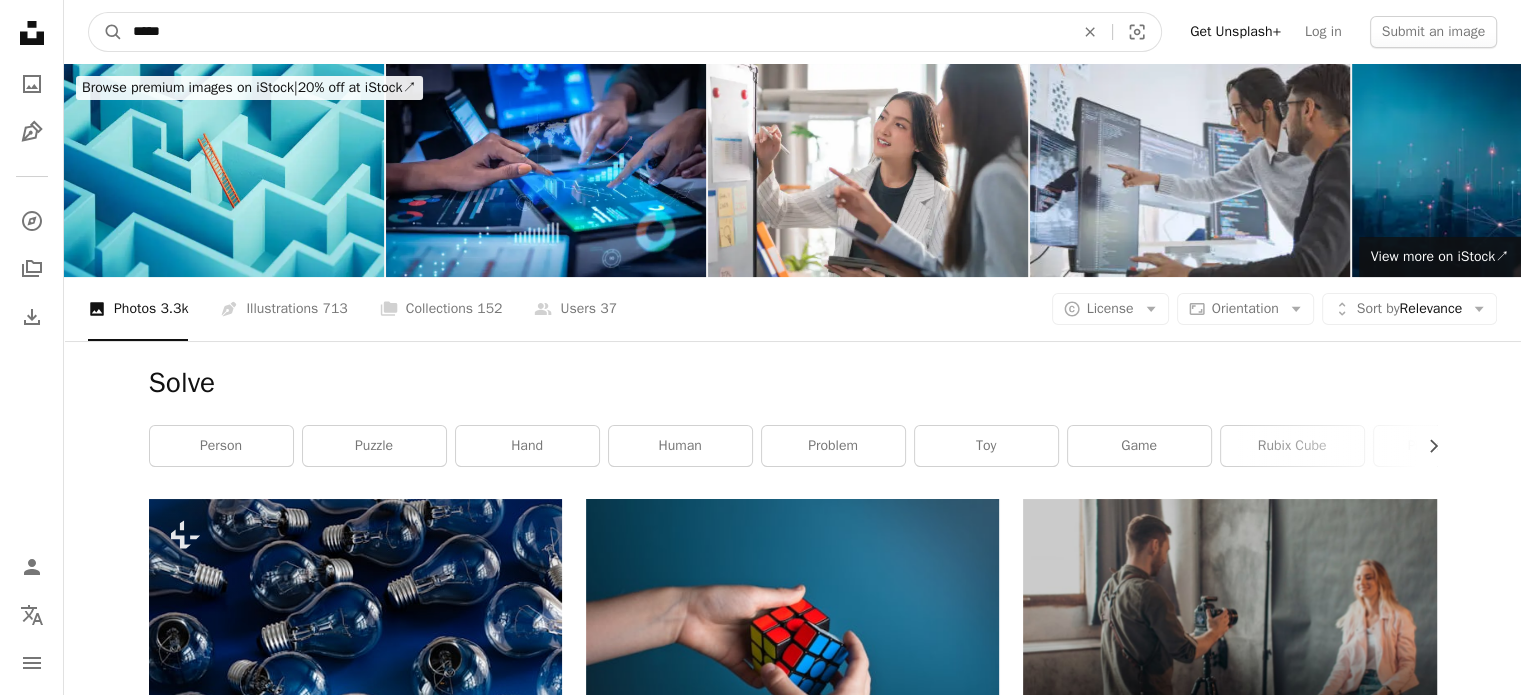 drag, startPoint x: 303, startPoint y: 25, endPoint x: 2, endPoint y: 19, distance: 301.05978 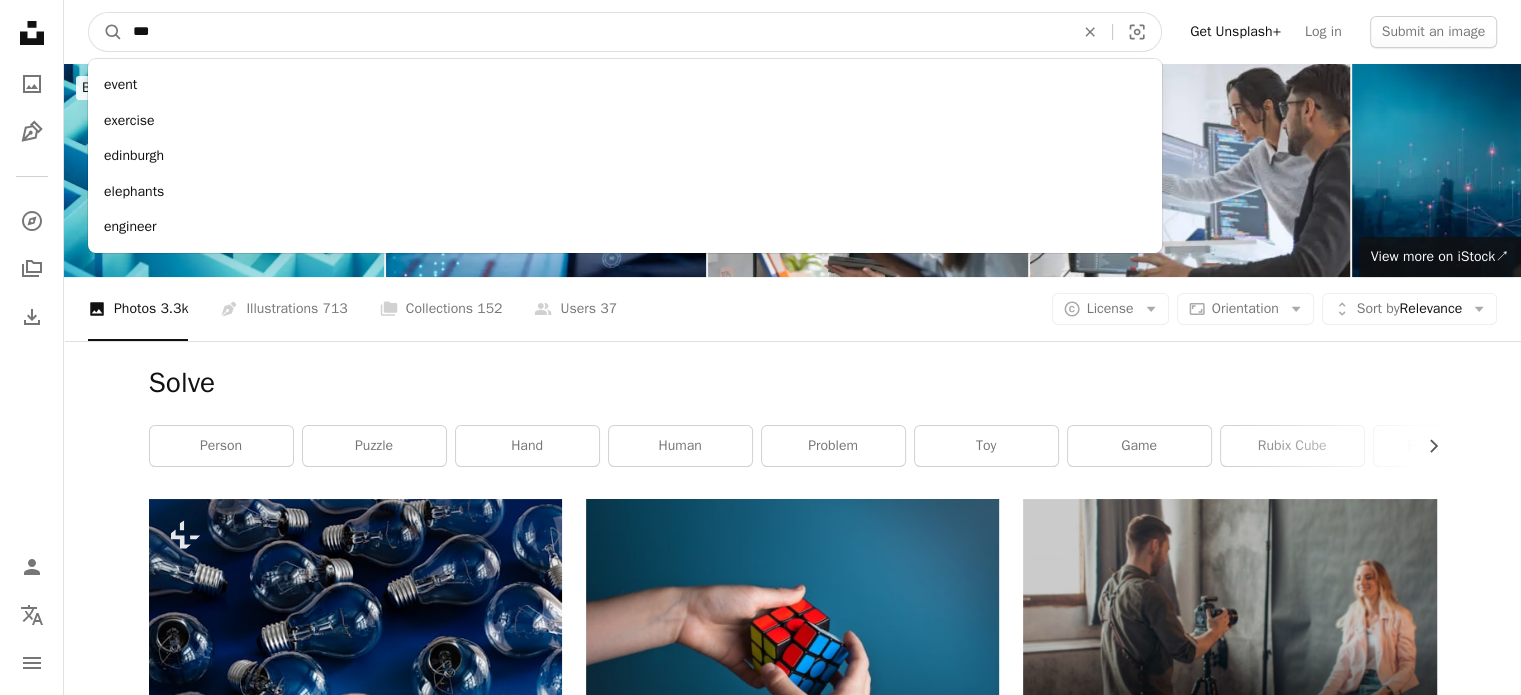 type on "***" 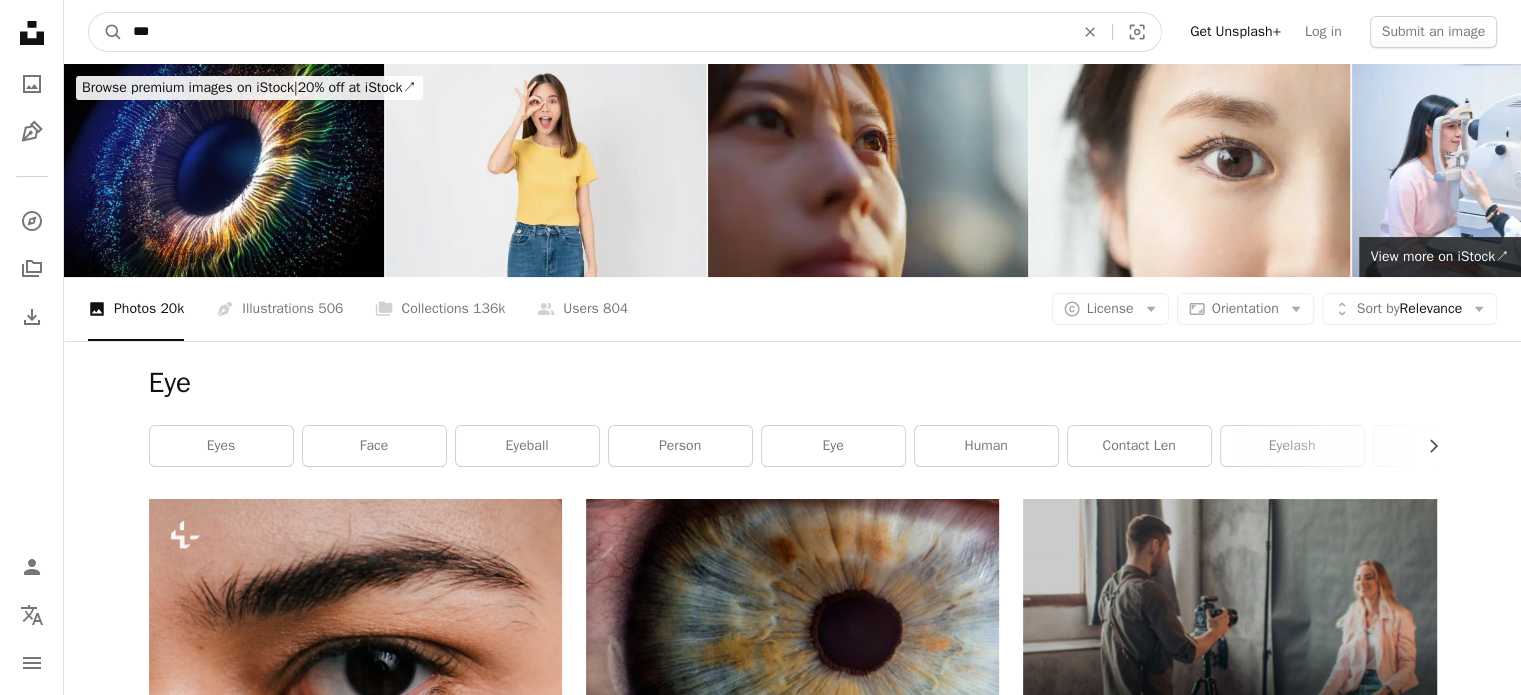 click on "***" at bounding box center [595, 32] 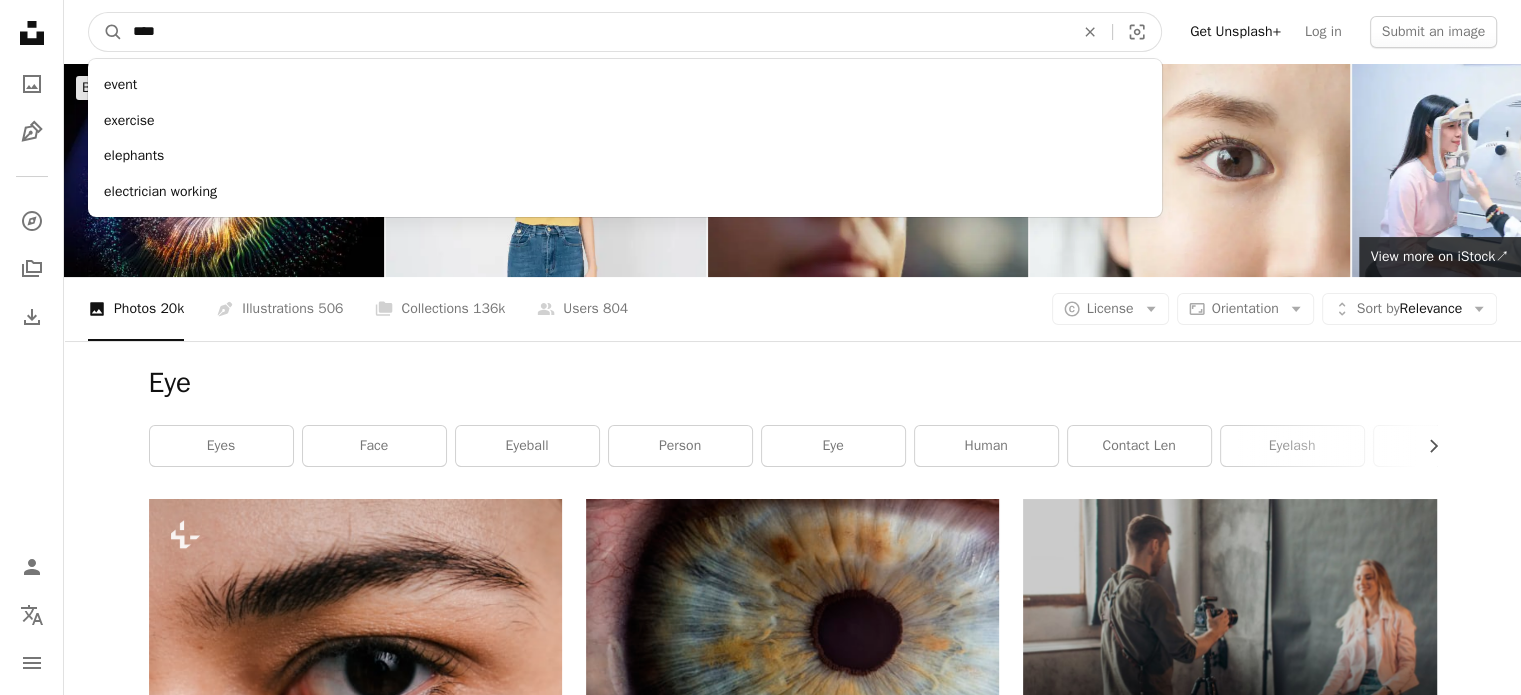 type on "****" 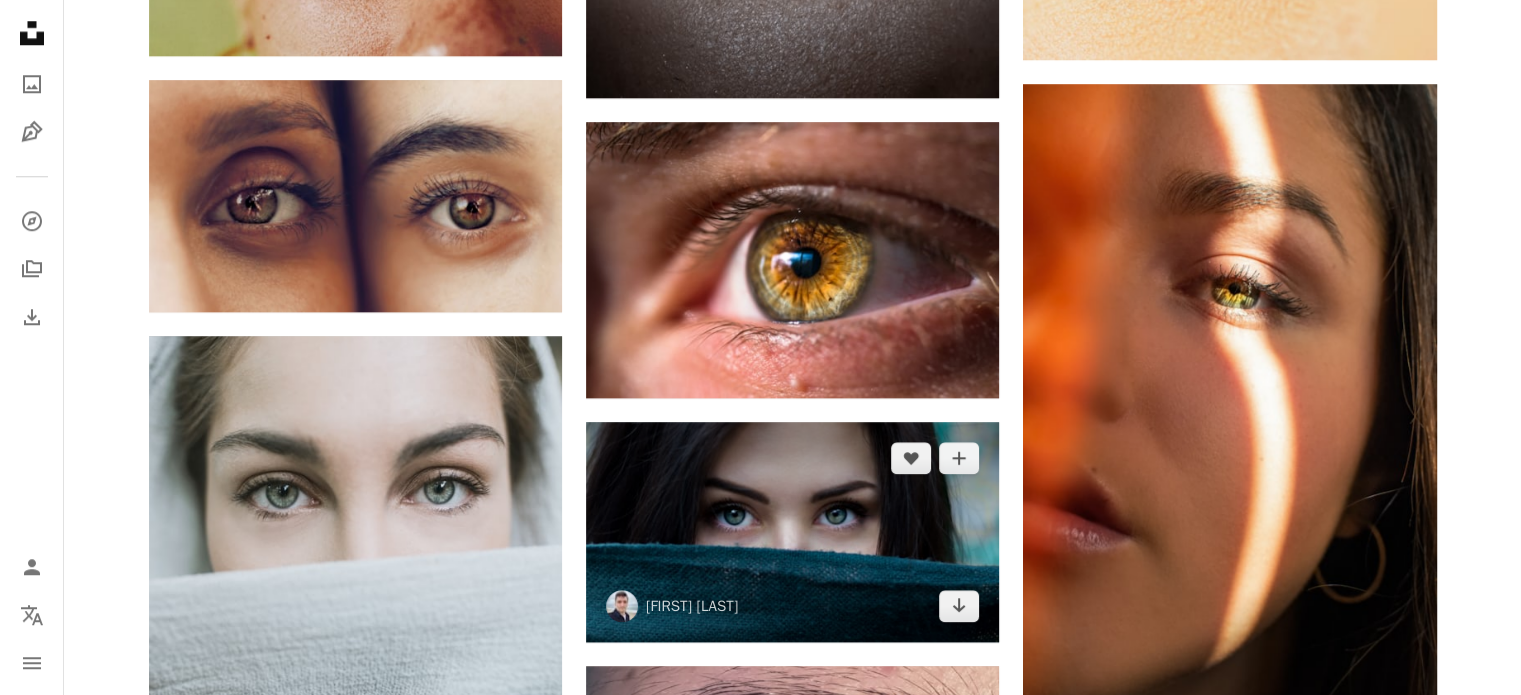 scroll, scrollTop: 1900, scrollLeft: 0, axis: vertical 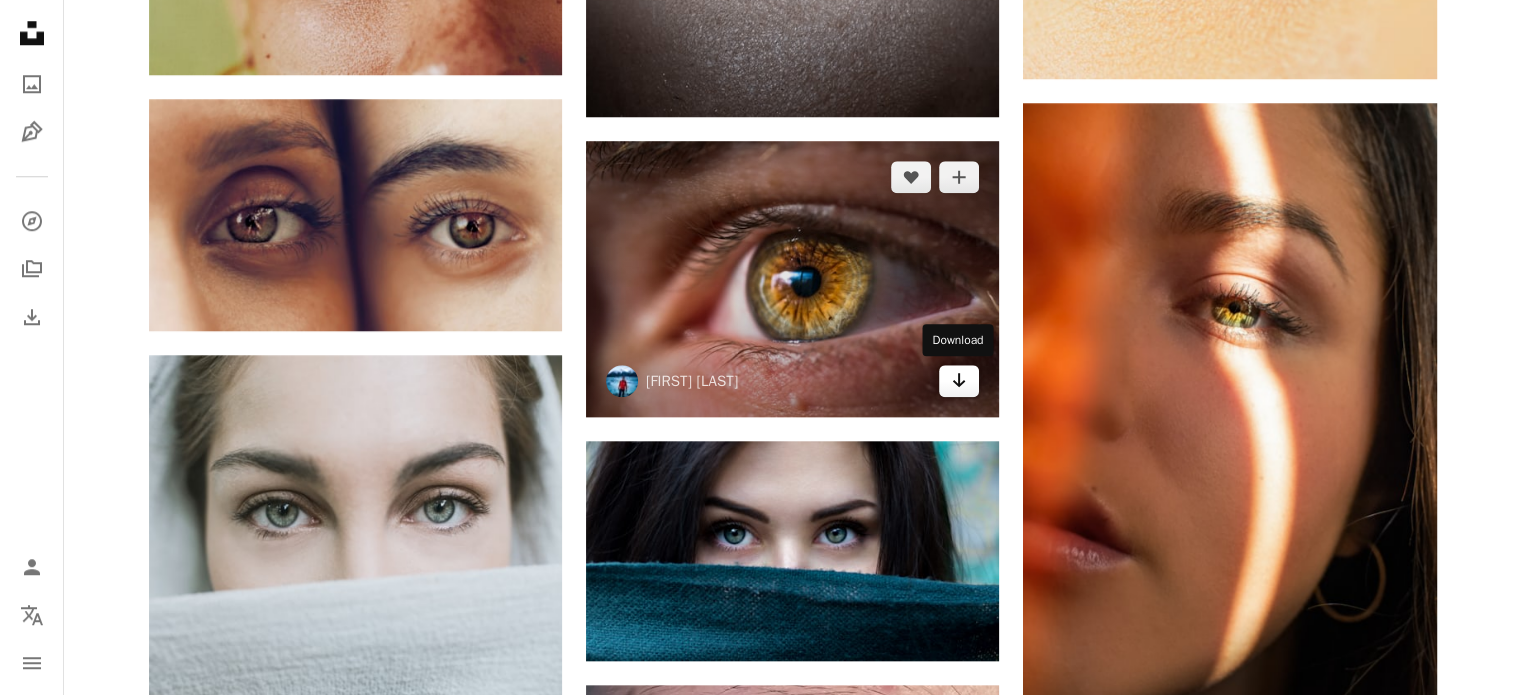click on "Arrow pointing down" 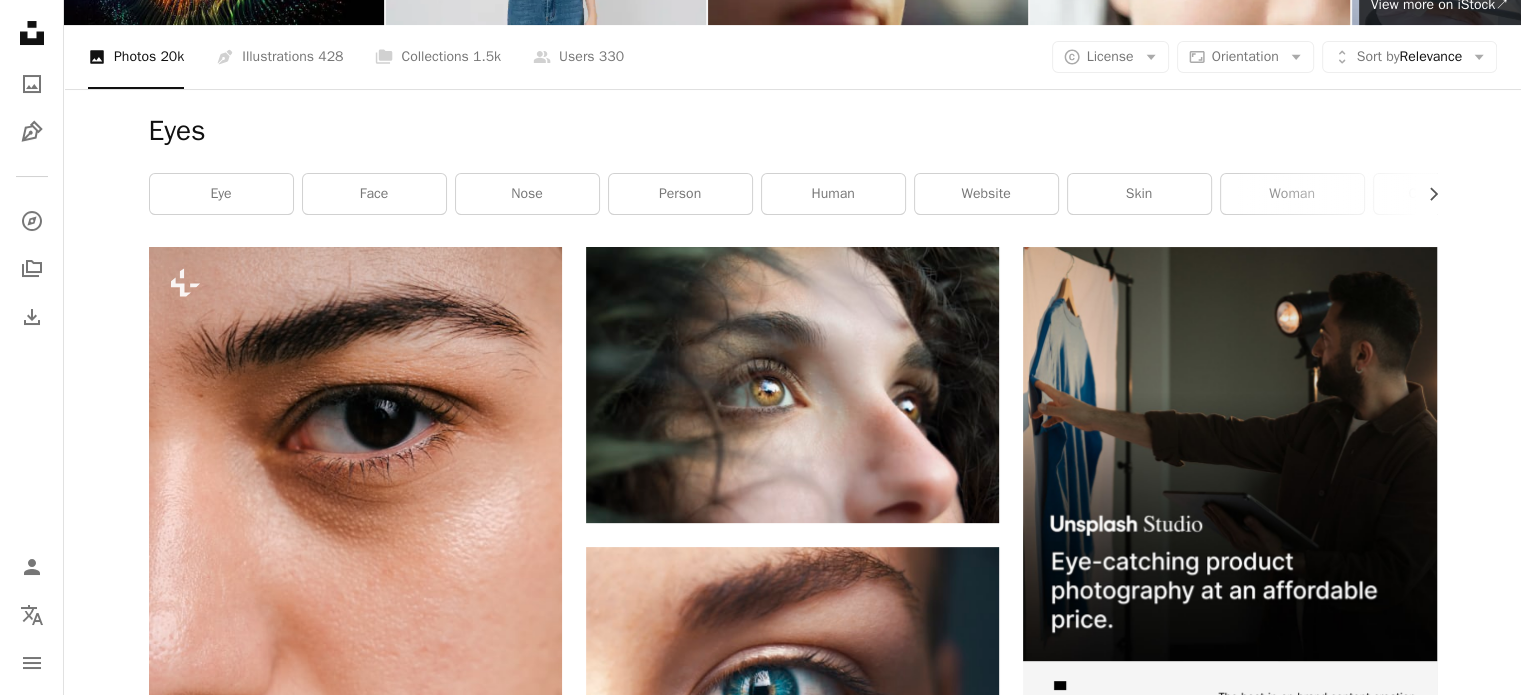 scroll, scrollTop: 0, scrollLeft: 0, axis: both 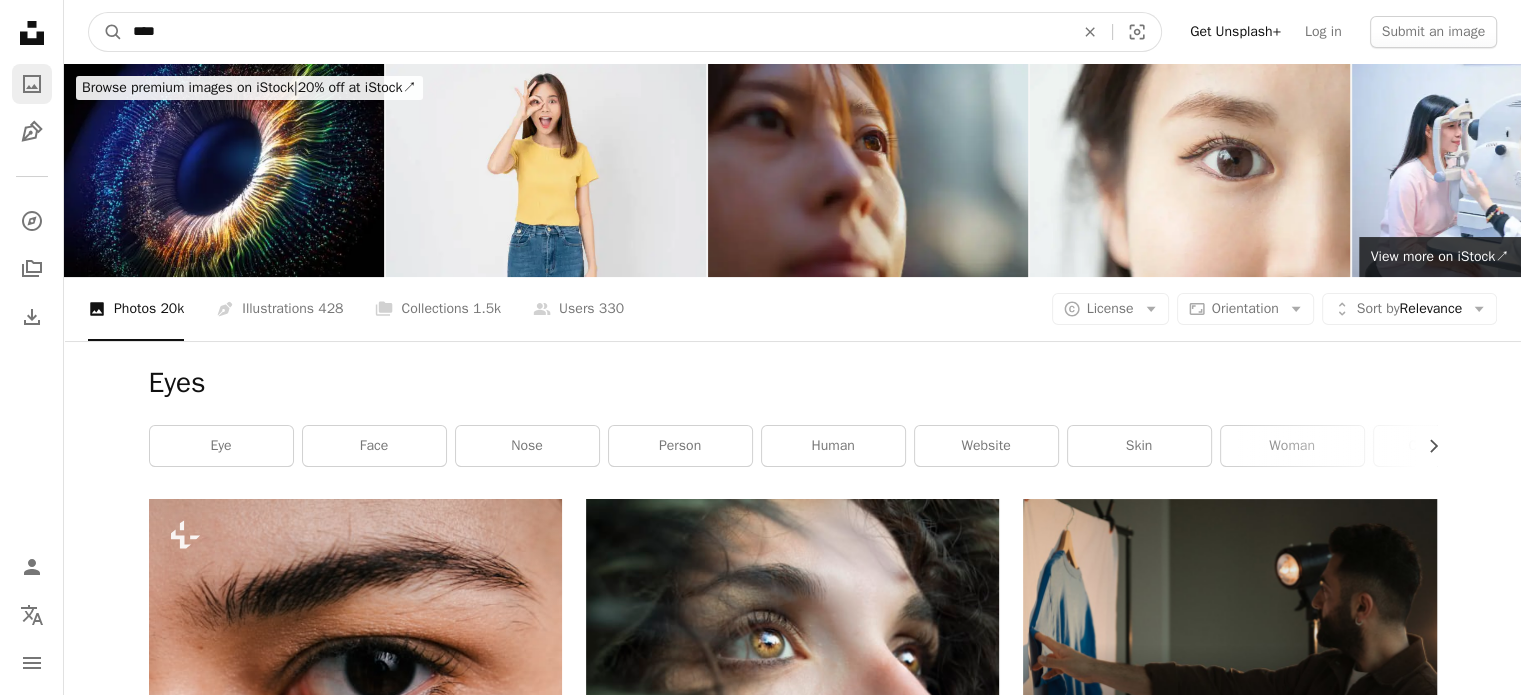 drag, startPoint x: 337, startPoint y: 46, endPoint x: 19, endPoint y: 86, distance: 320.50586 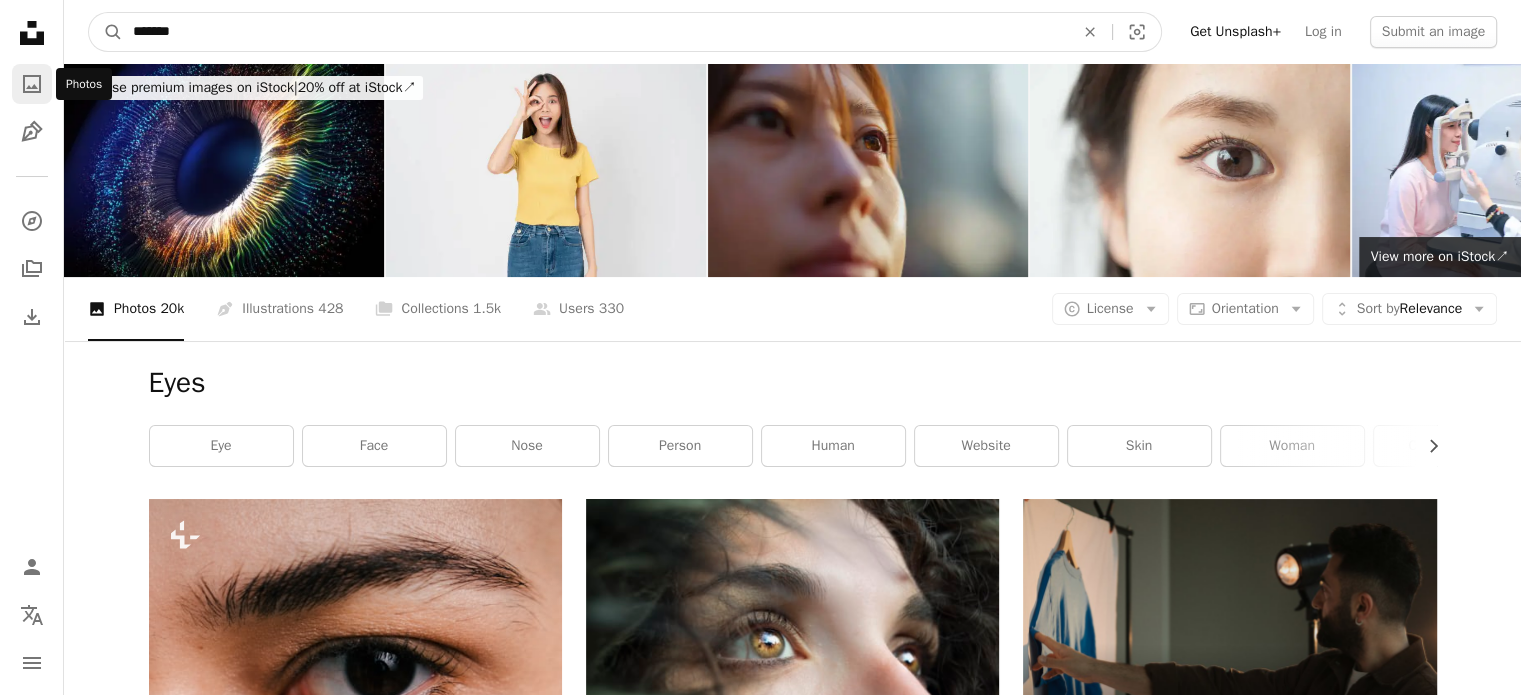 type on "*******" 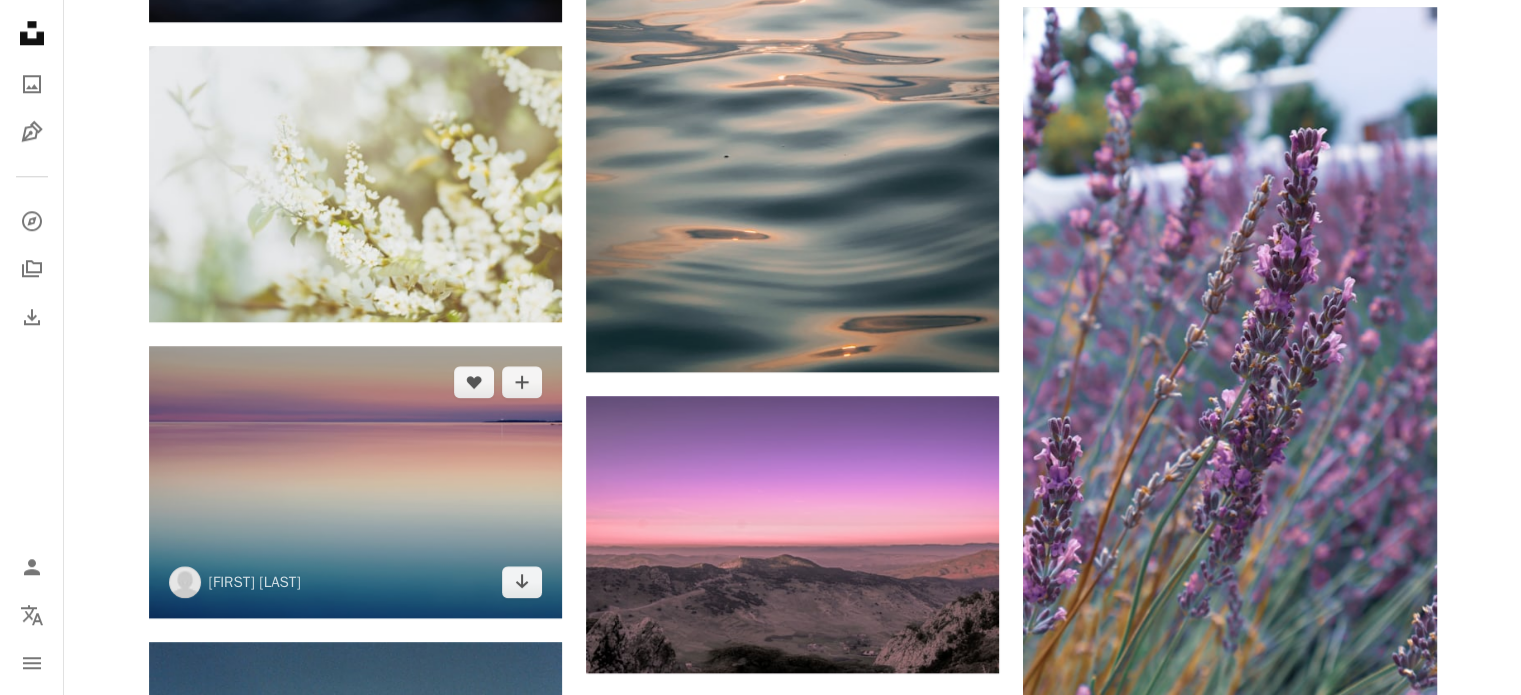 scroll, scrollTop: 2000, scrollLeft: 0, axis: vertical 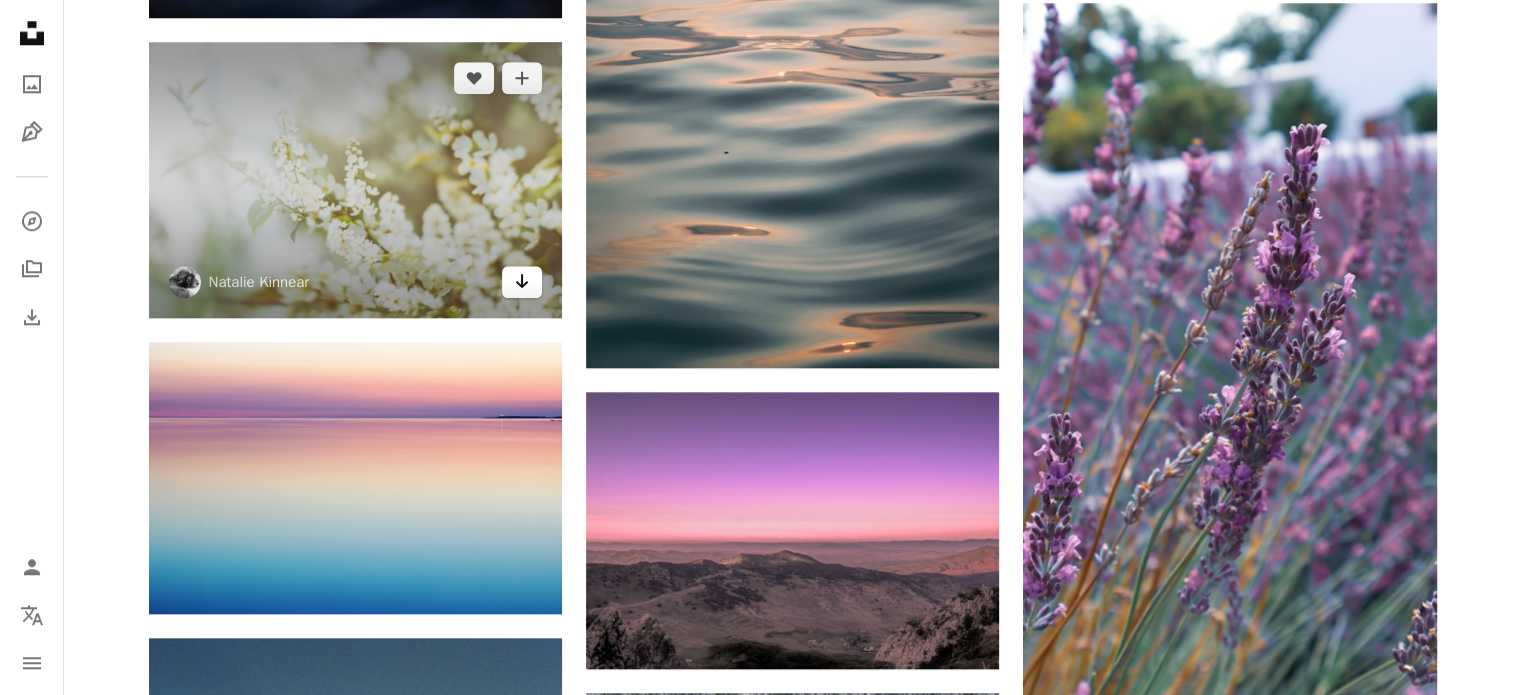 click on "Arrow pointing down" 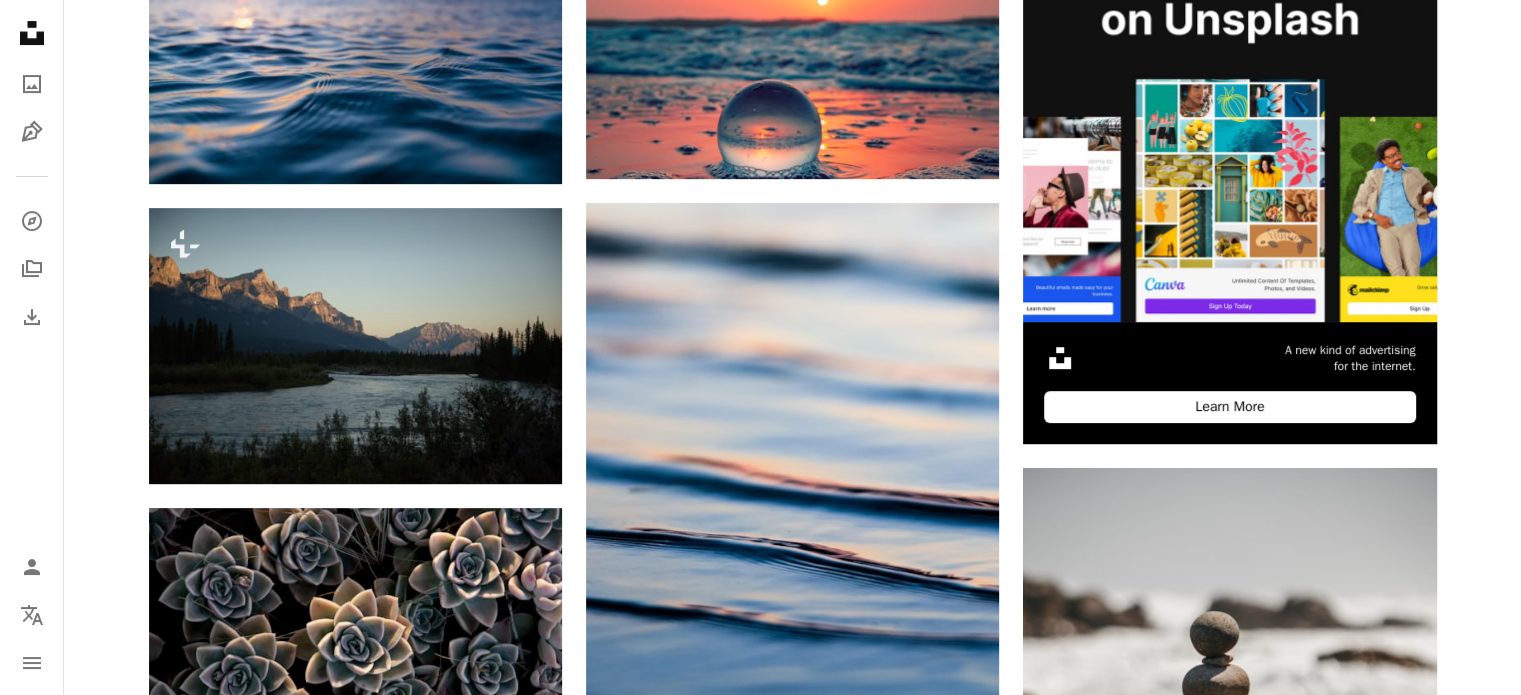 scroll, scrollTop: 0, scrollLeft: 0, axis: both 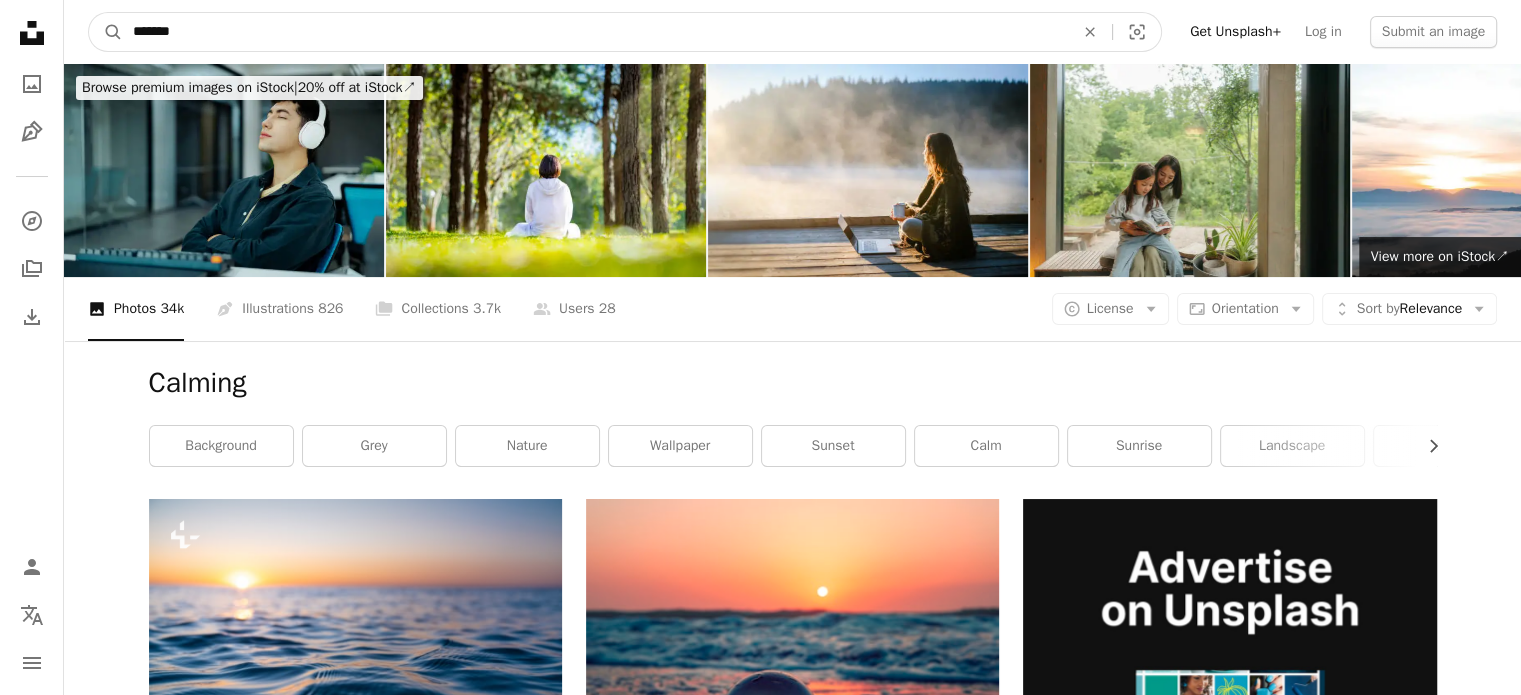 drag, startPoint x: 5, startPoint y: 31, endPoint x: 50, endPoint y: 5, distance: 51.971146 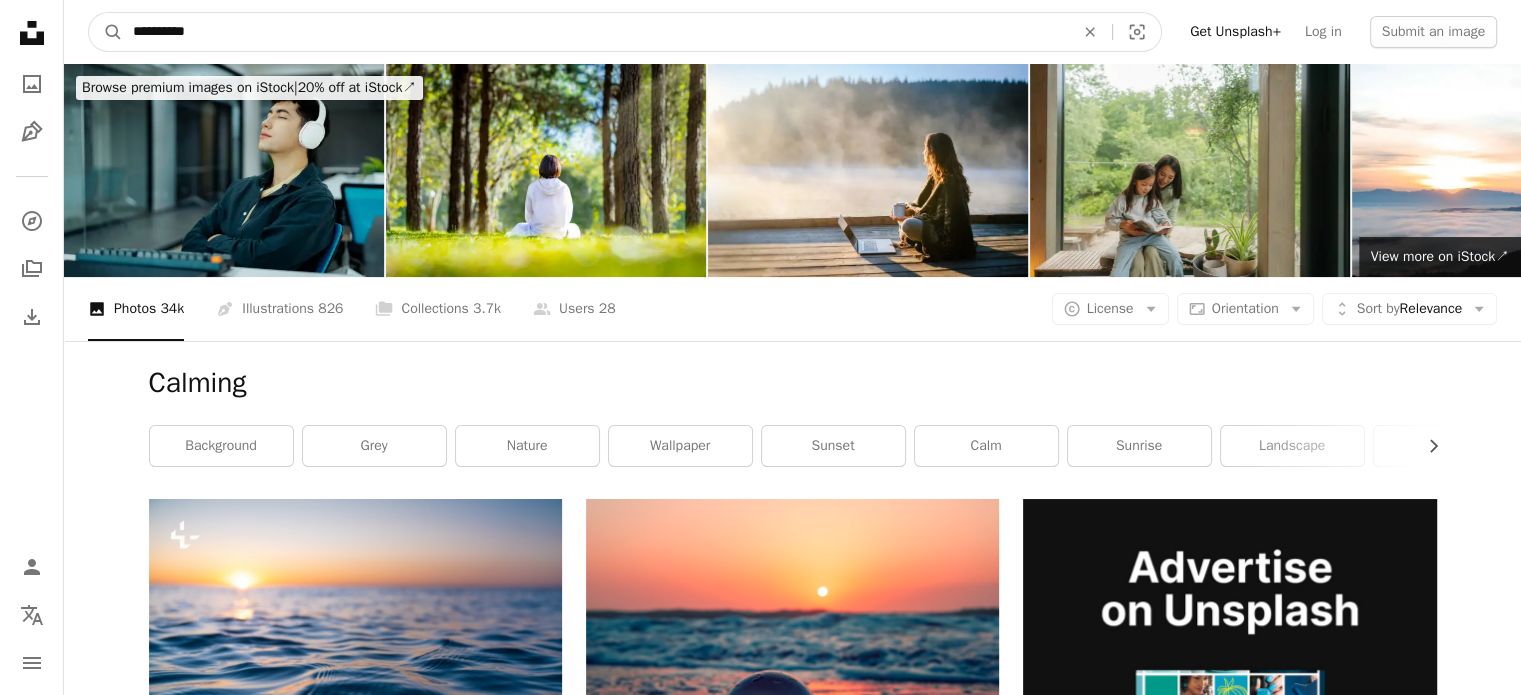 type on "**********" 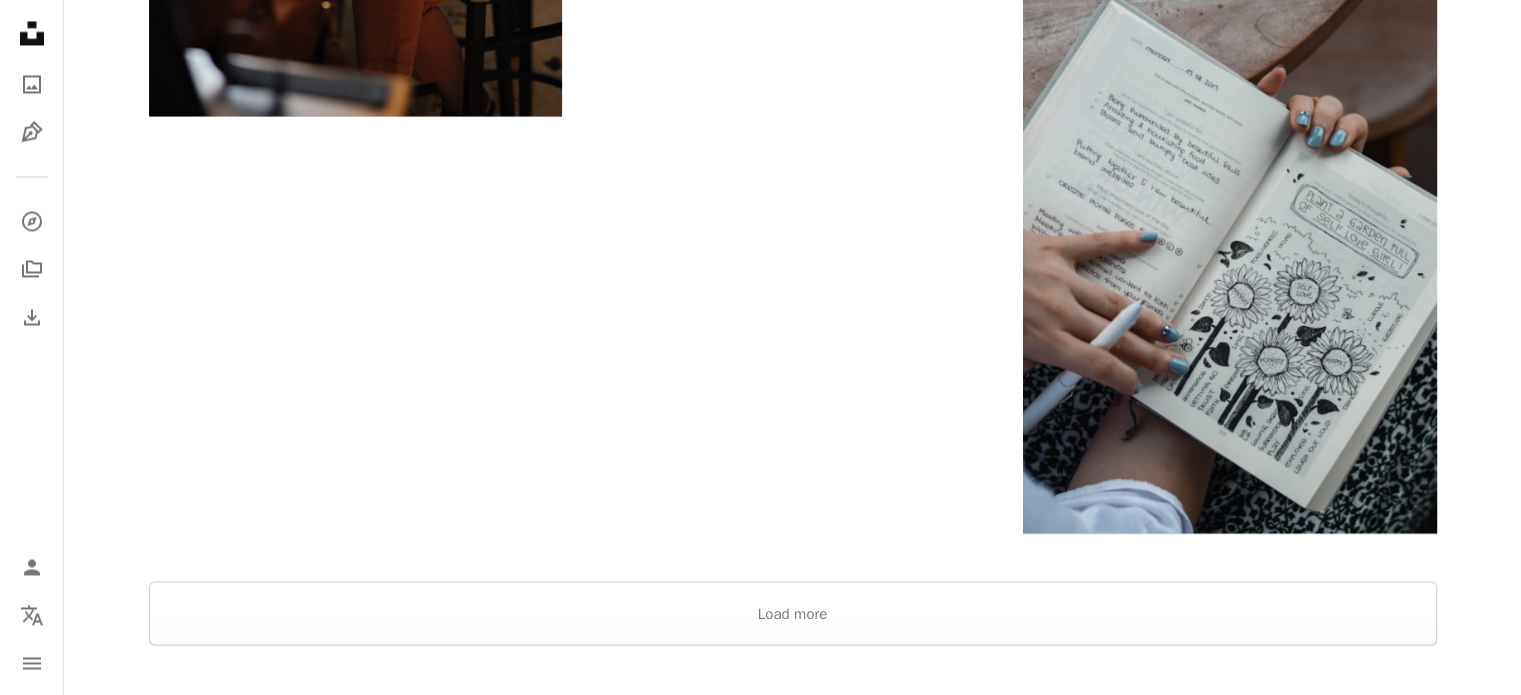 scroll, scrollTop: 3600, scrollLeft: 0, axis: vertical 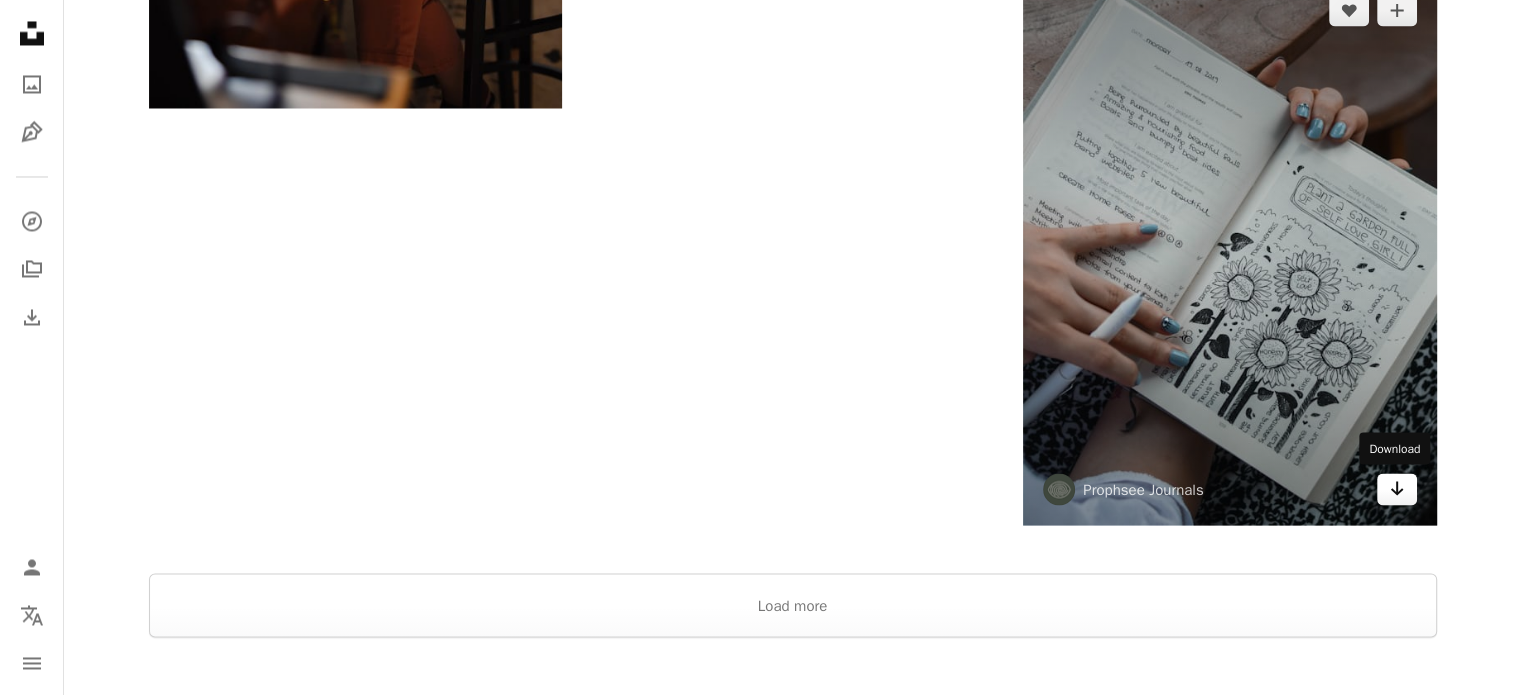 click on "Arrow pointing down" at bounding box center (1397, 489) 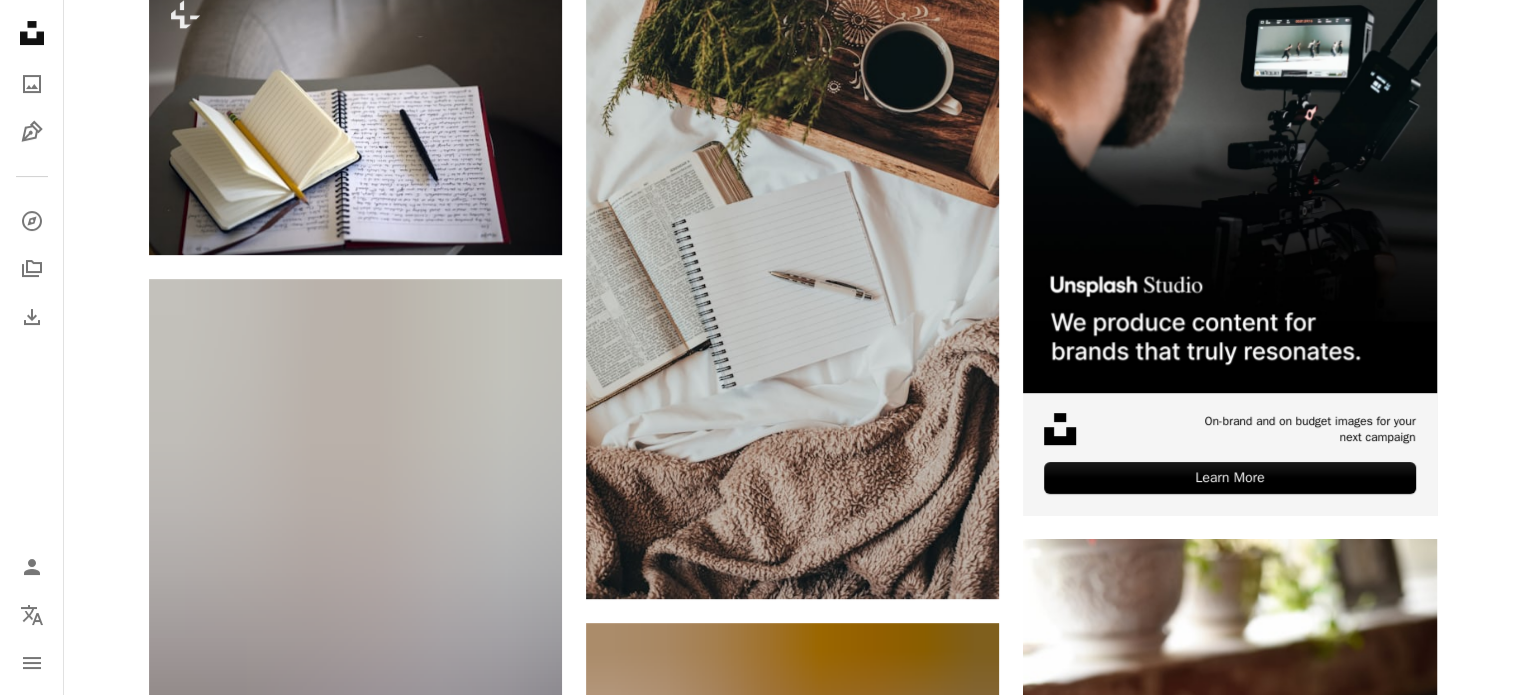 scroll, scrollTop: 0, scrollLeft: 0, axis: both 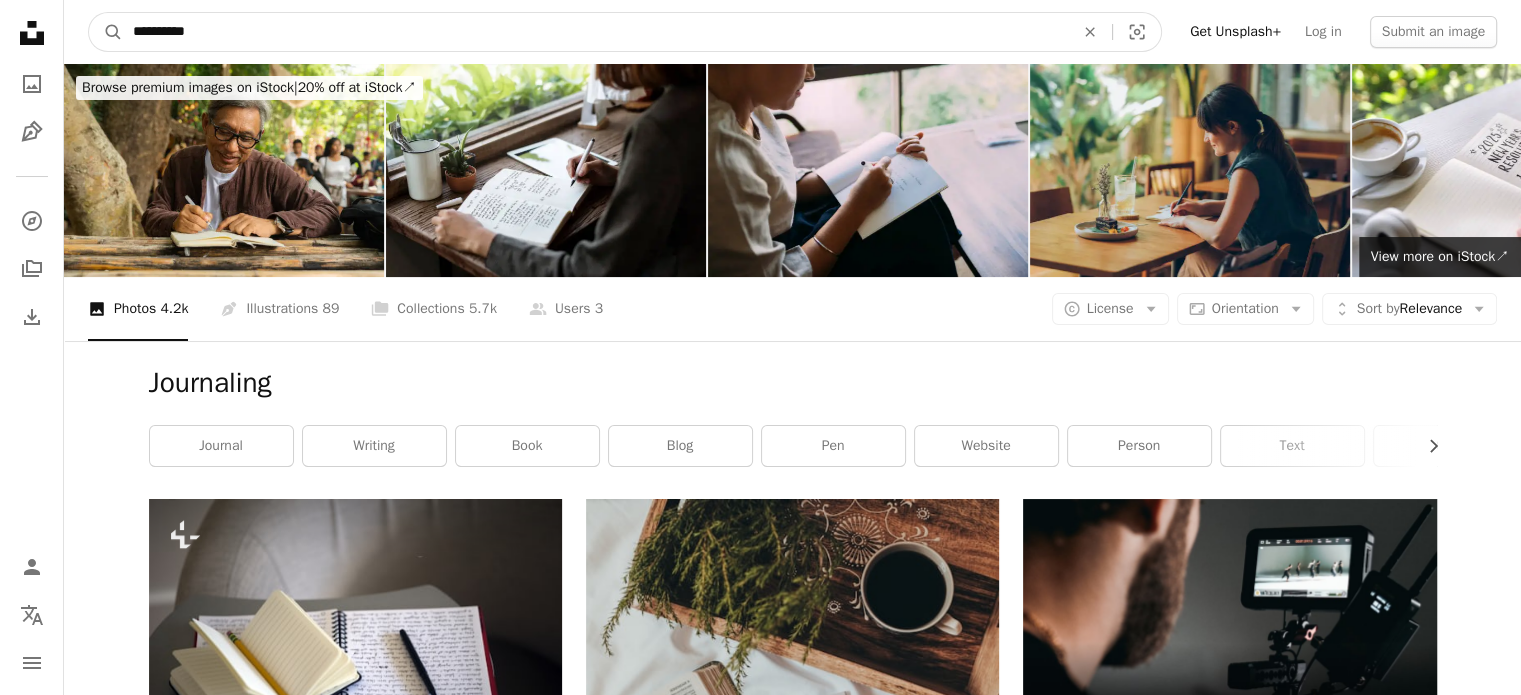 drag, startPoint x: 117, startPoint y: -1, endPoint x: 0, endPoint y: -65, distance: 133.36041 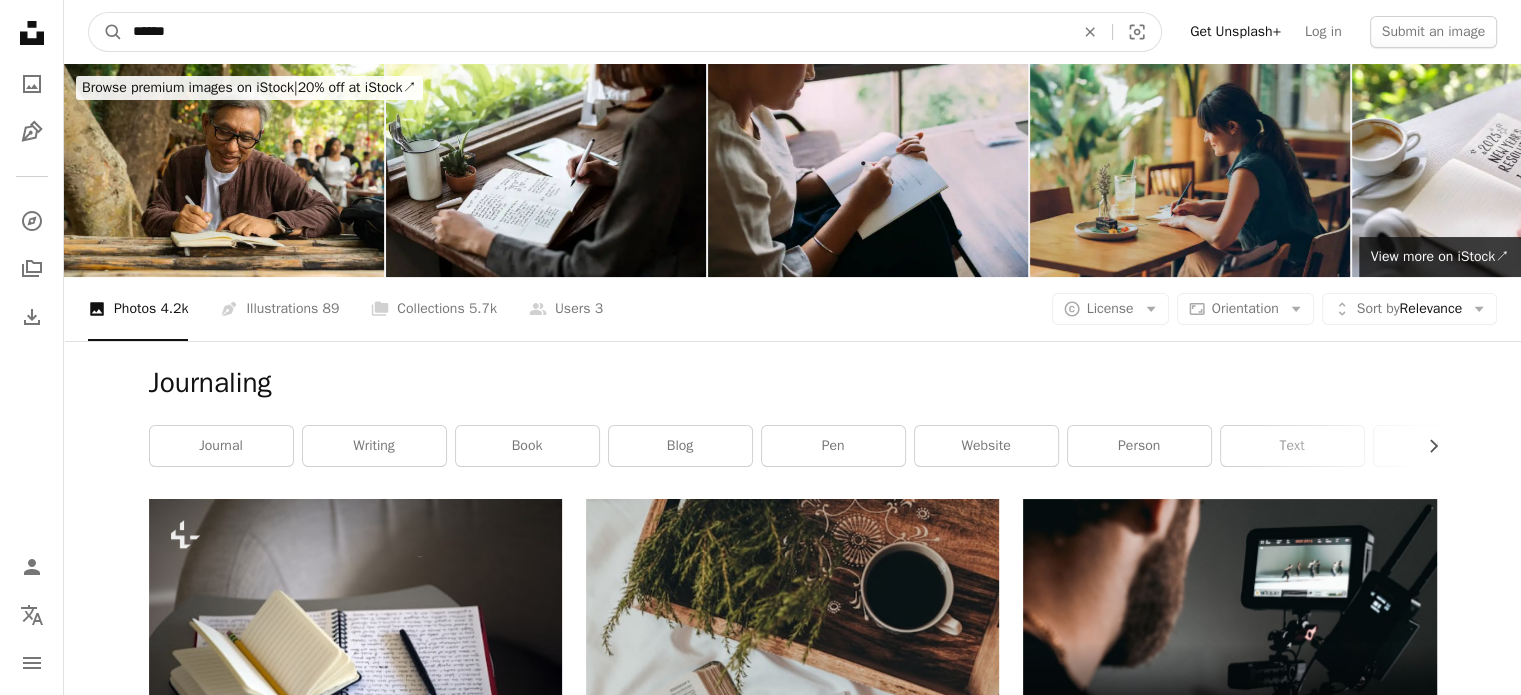 type on "*******" 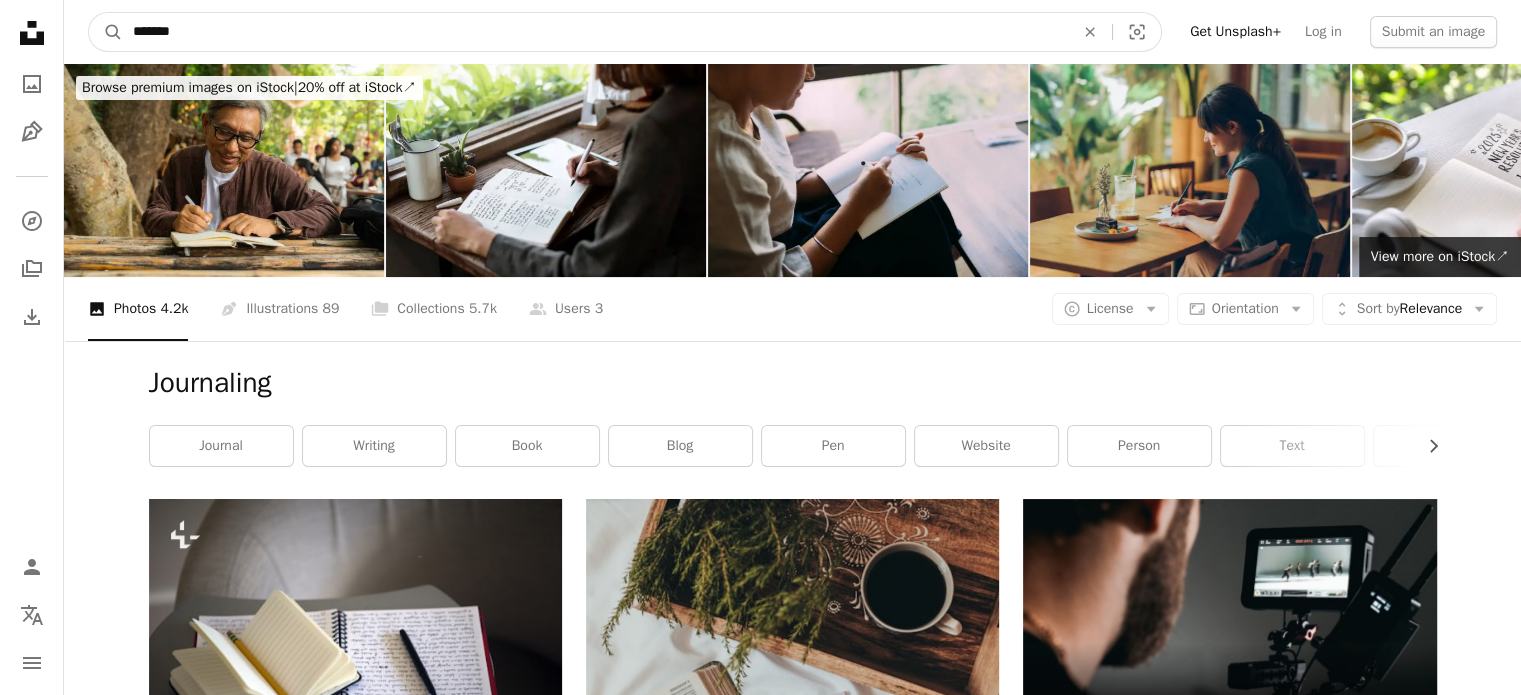 click on "A magnifying glass" at bounding box center [106, 32] 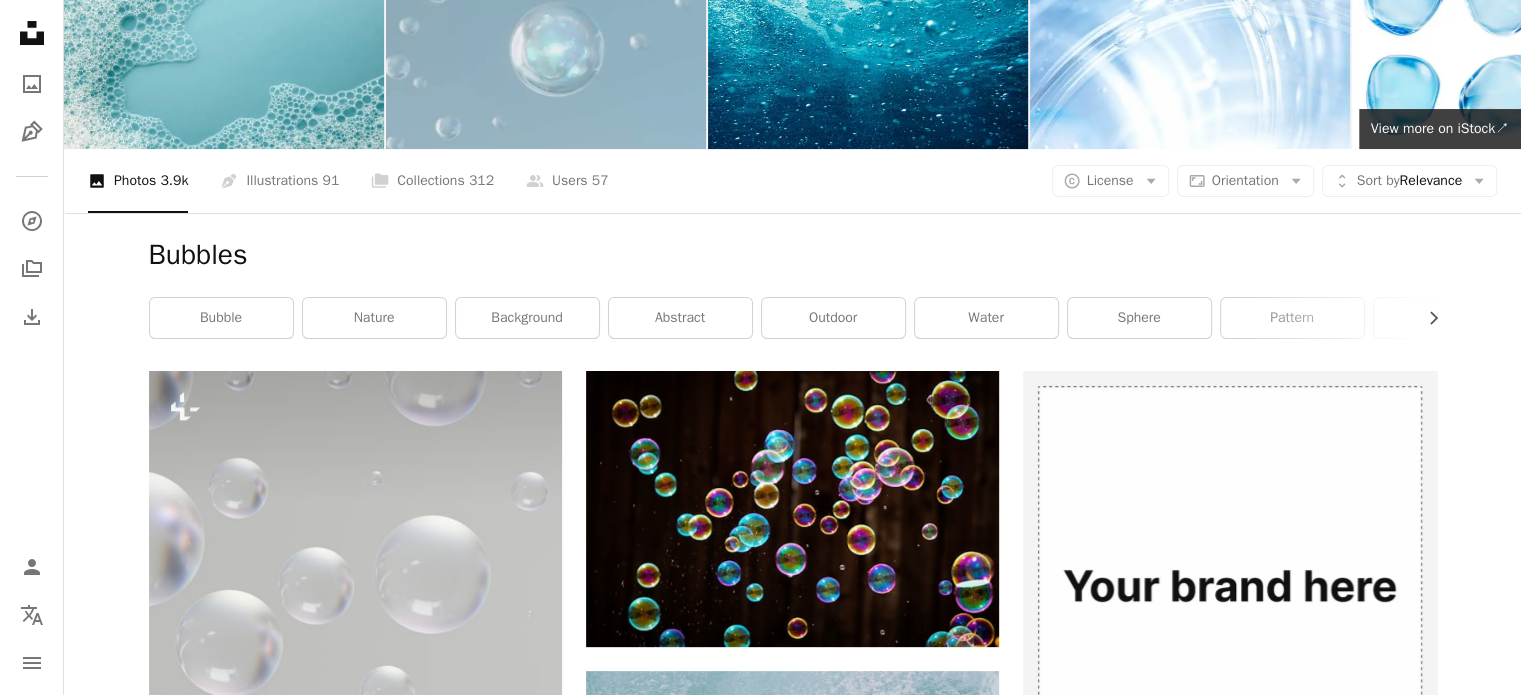 scroll, scrollTop: 0, scrollLeft: 0, axis: both 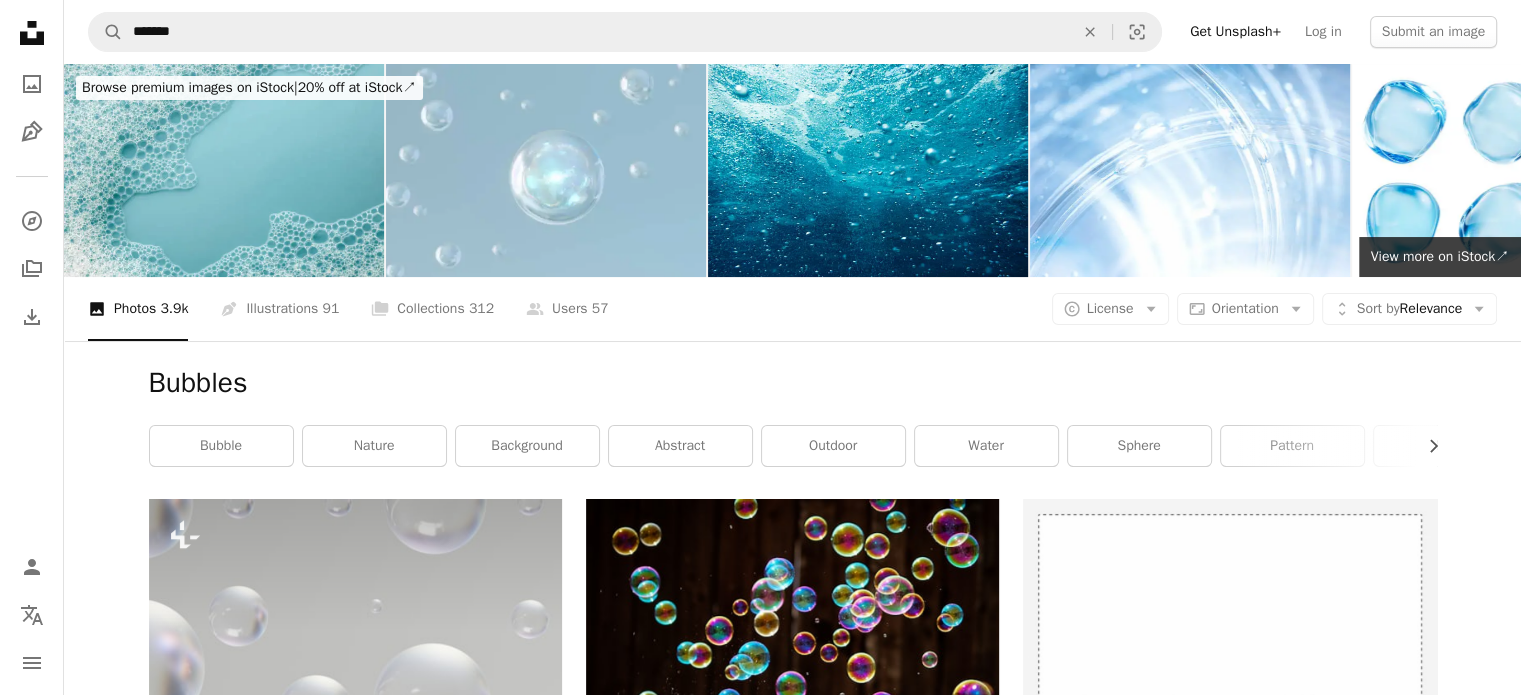 drag, startPoint x: 227, startPoint y: 6, endPoint x: 0, endPoint y: 5, distance: 227.0022 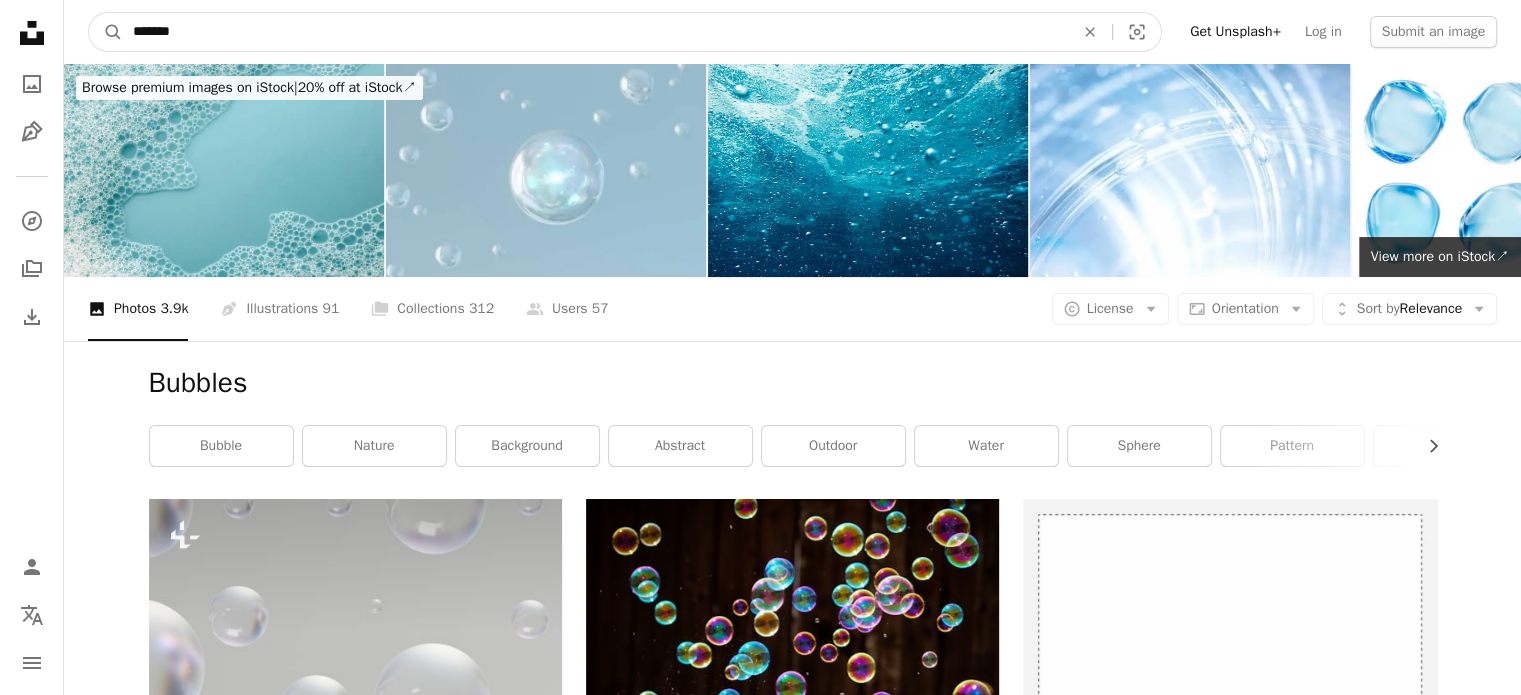 drag, startPoint x: 174, startPoint y: 42, endPoint x: 0, endPoint y: 69, distance: 176.08237 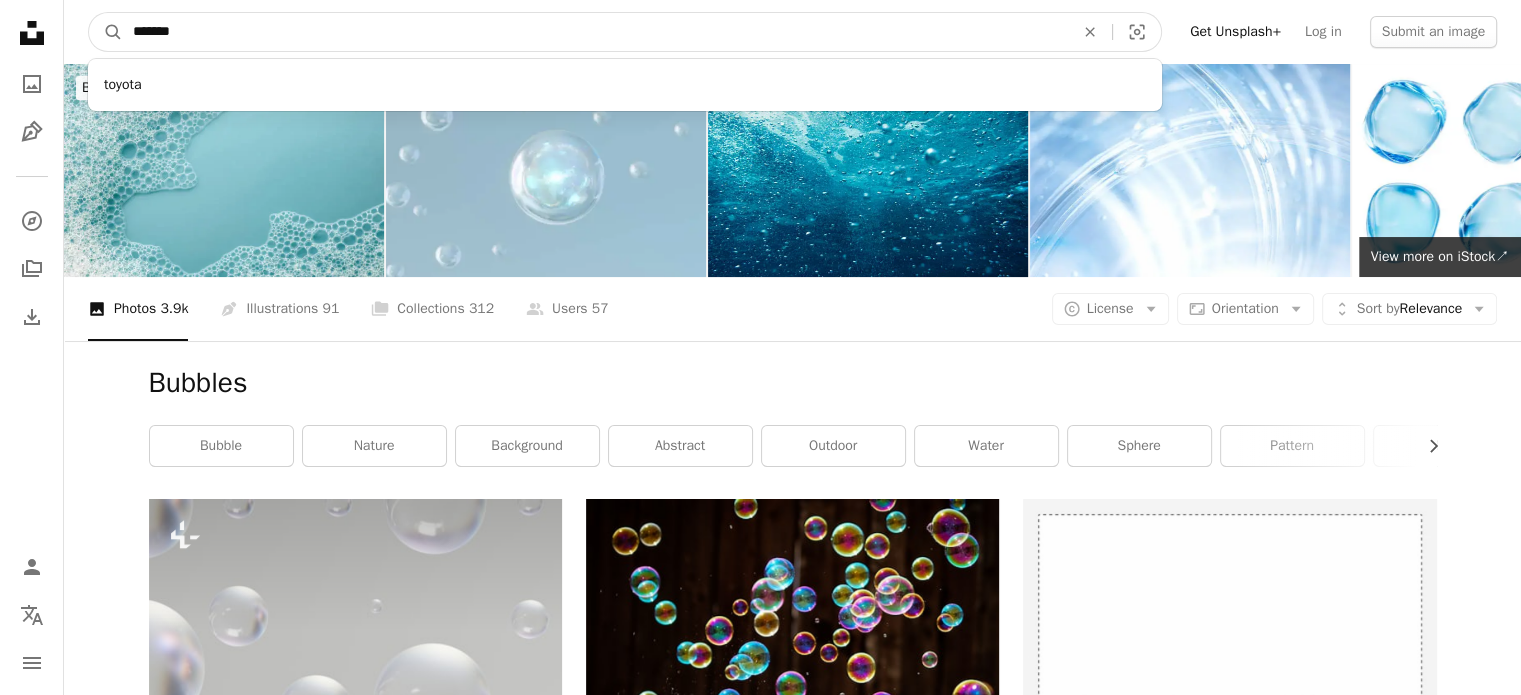 type on "********" 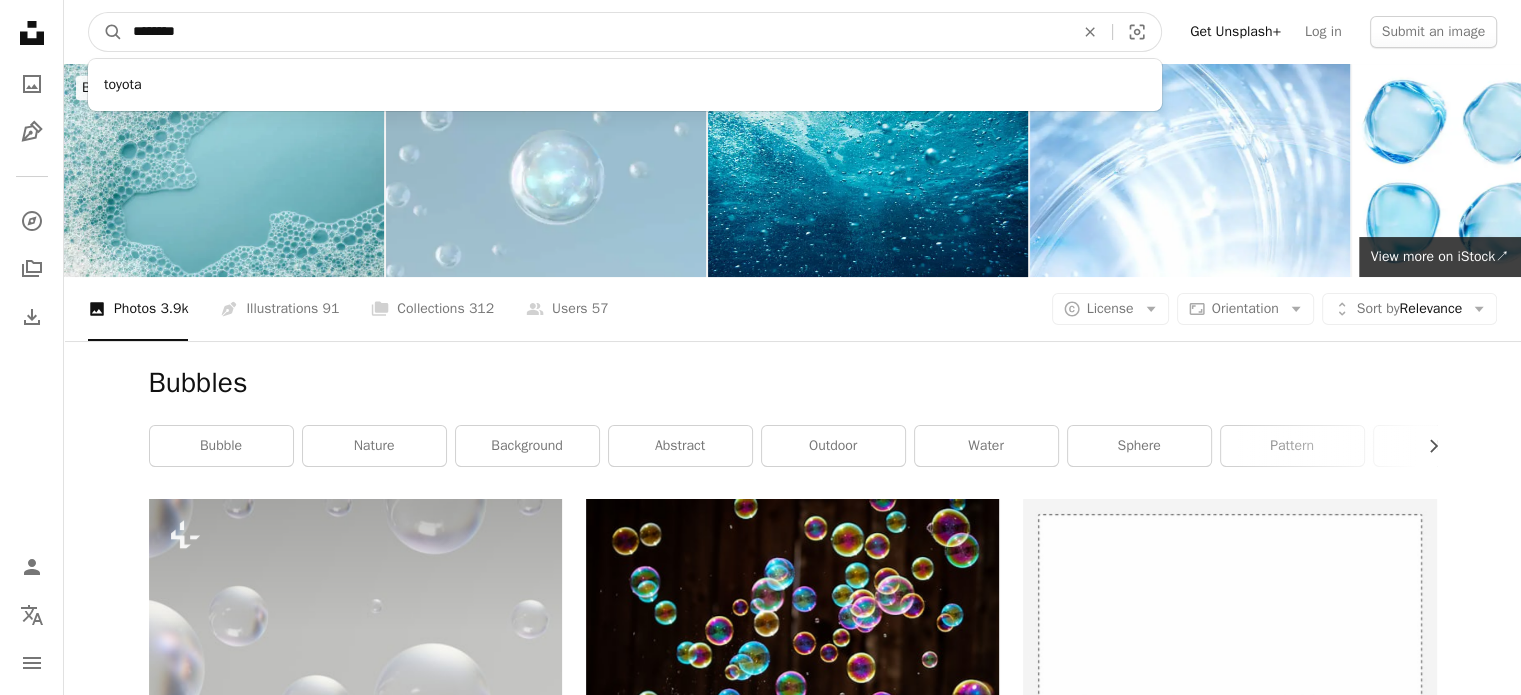 click on "A magnifying glass" at bounding box center (106, 32) 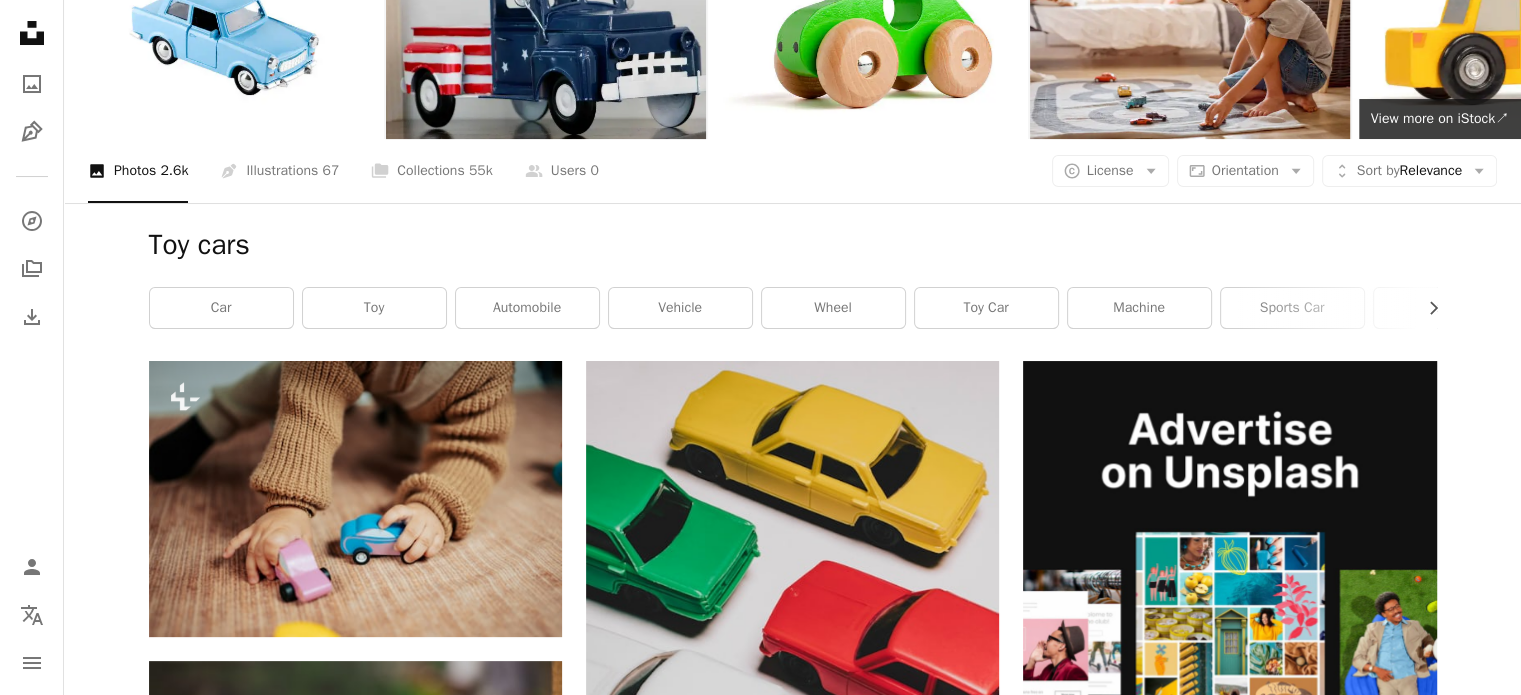 scroll, scrollTop: 0, scrollLeft: 0, axis: both 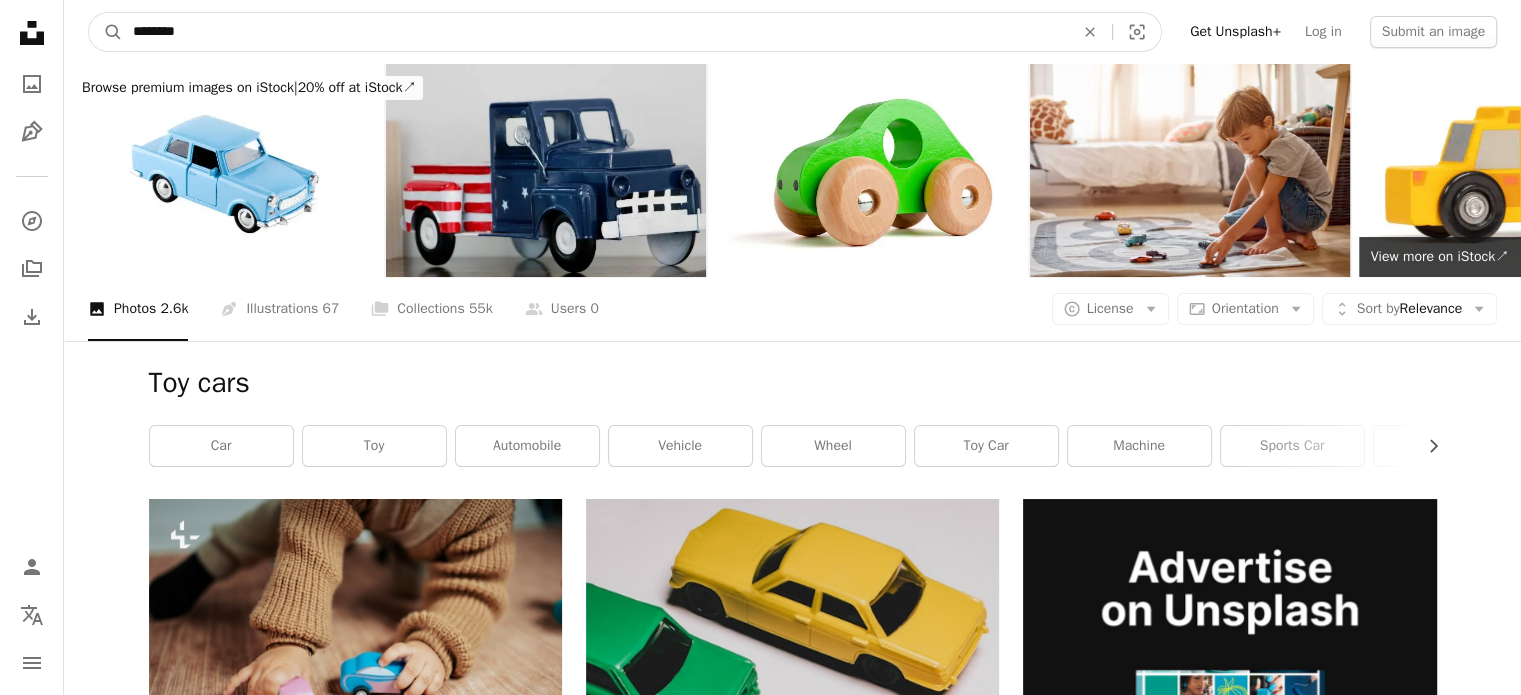 drag, startPoint x: 71, startPoint y: 38, endPoint x: 0, endPoint y: -16, distance: 89.20202 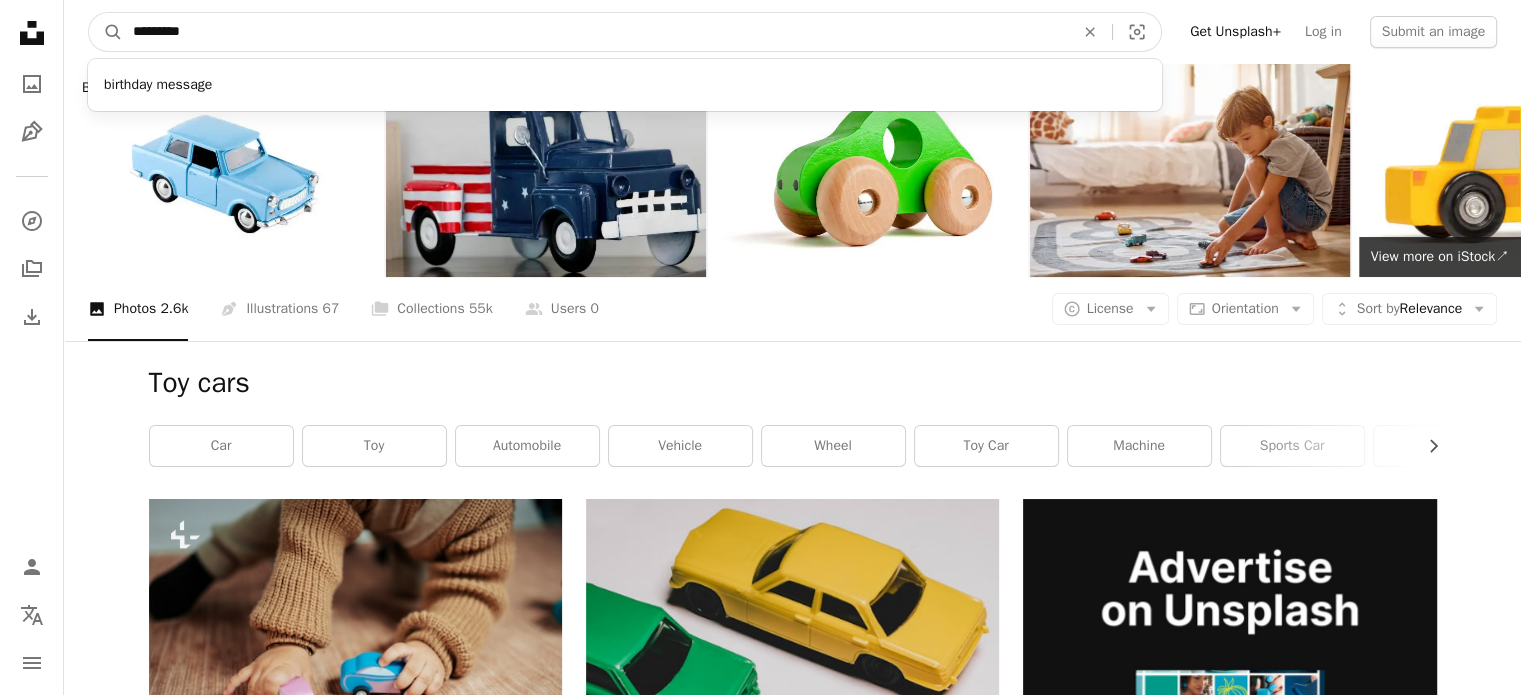 type on "**********" 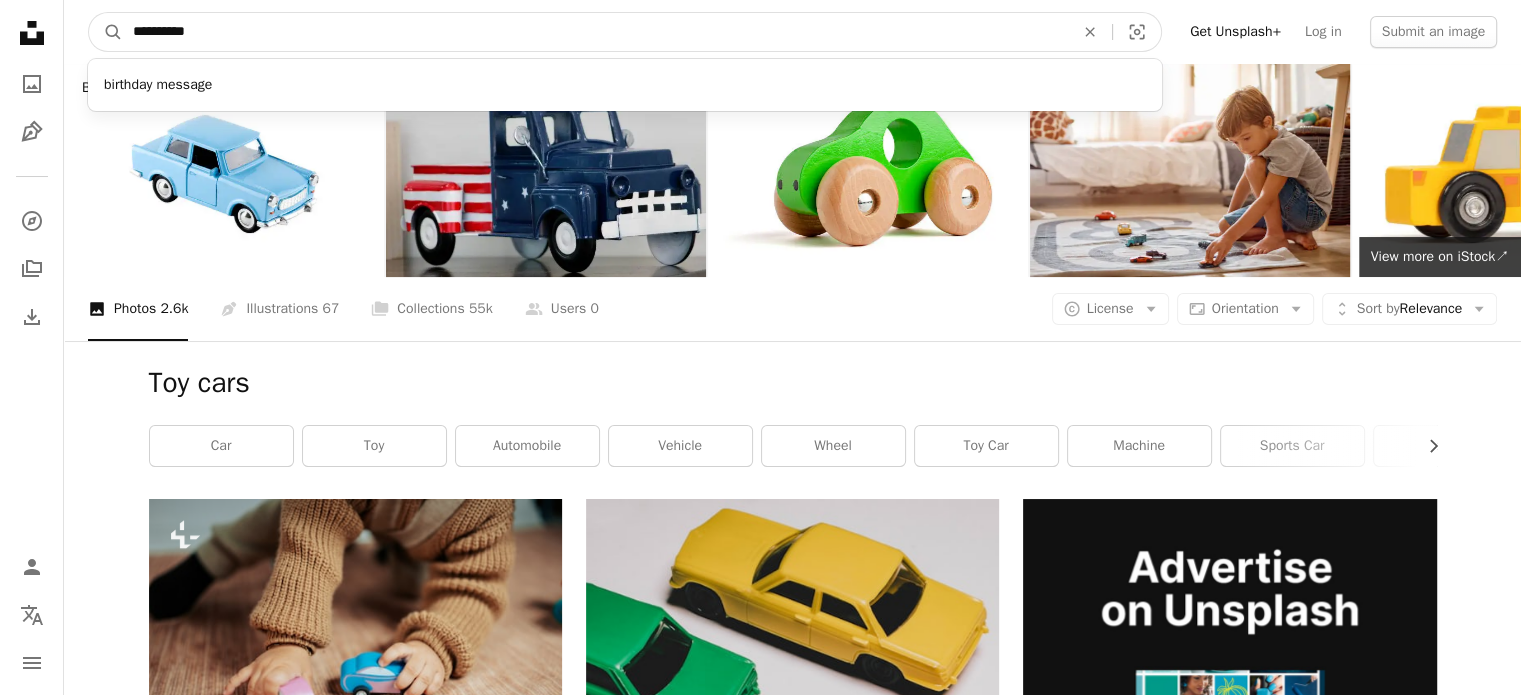 click on "A magnifying glass" at bounding box center [106, 32] 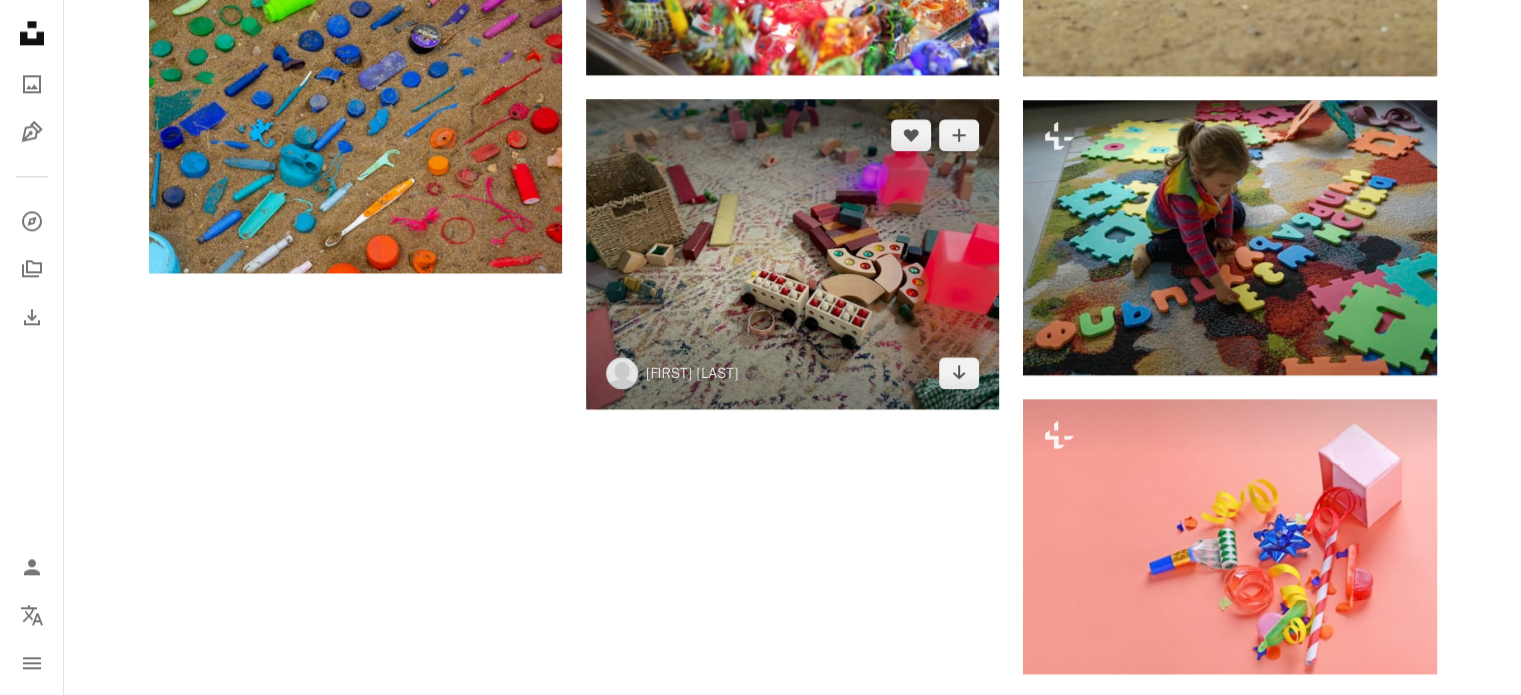 scroll, scrollTop: 2500, scrollLeft: 0, axis: vertical 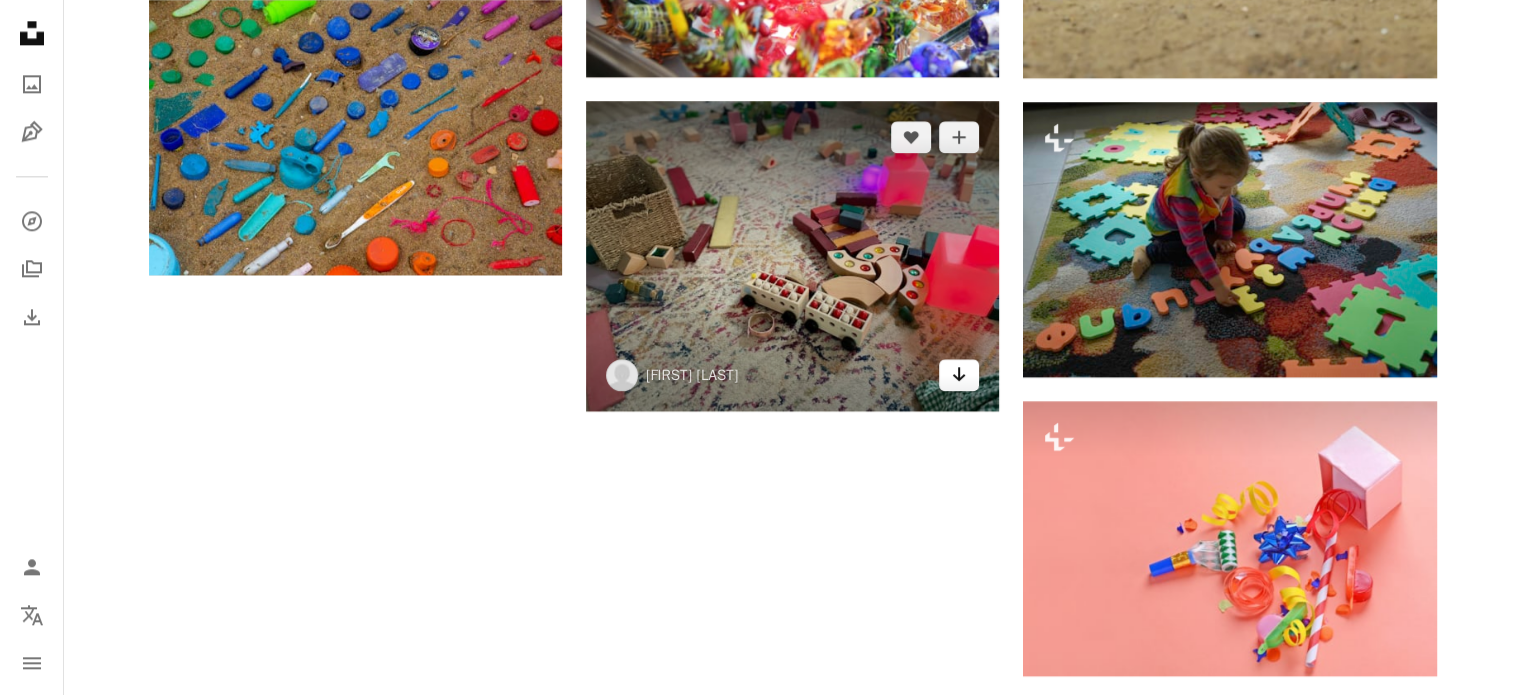 click on "Arrow pointing down" 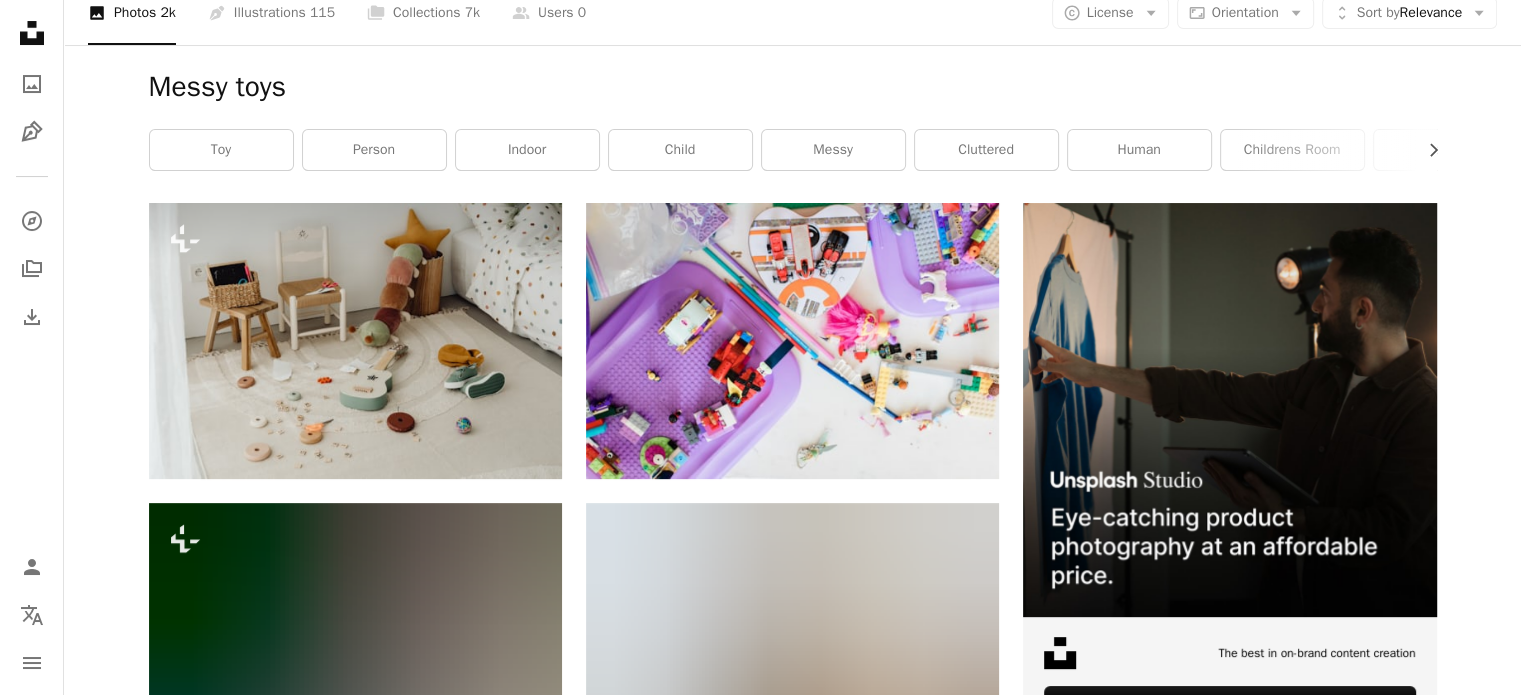scroll, scrollTop: 0, scrollLeft: 0, axis: both 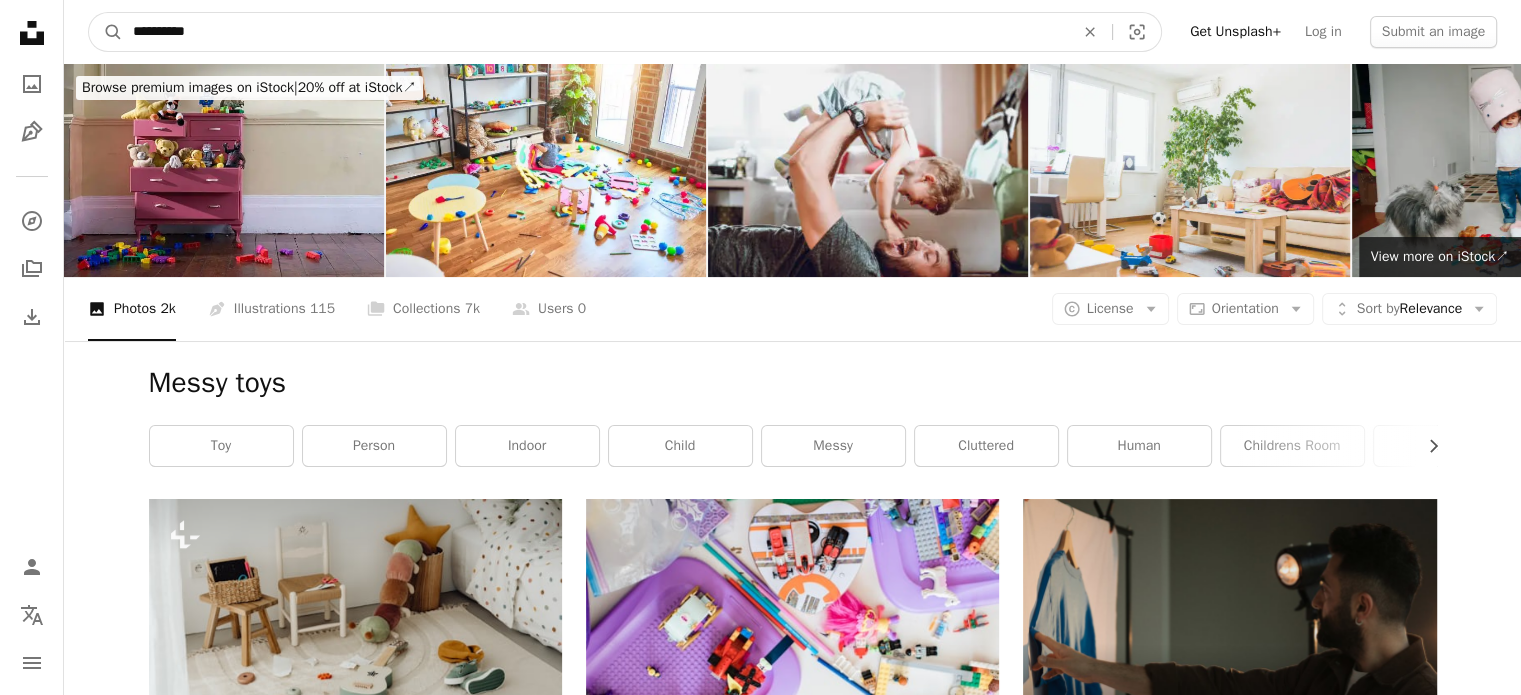 click on "**********" at bounding box center (760, 2196) 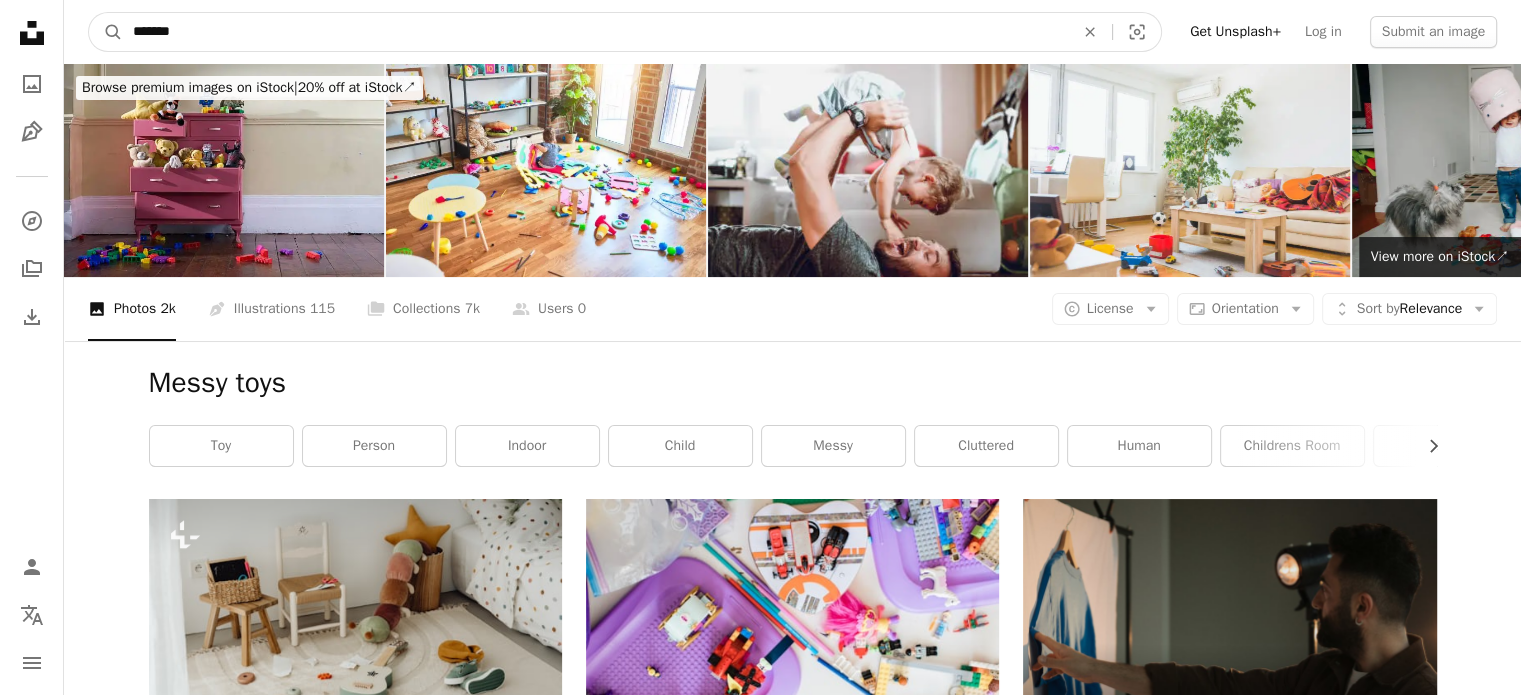 type on "*******" 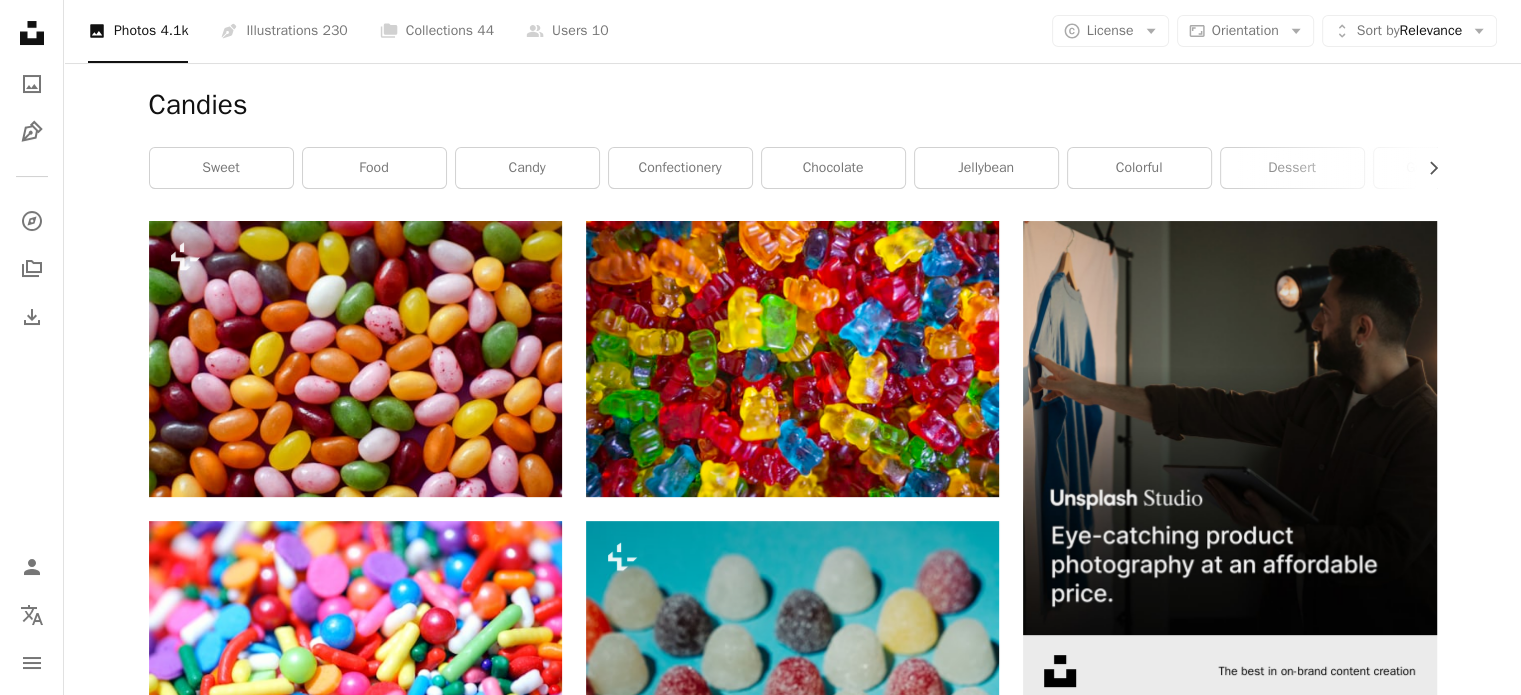 scroll, scrollTop: 300, scrollLeft: 0, axis: vertical 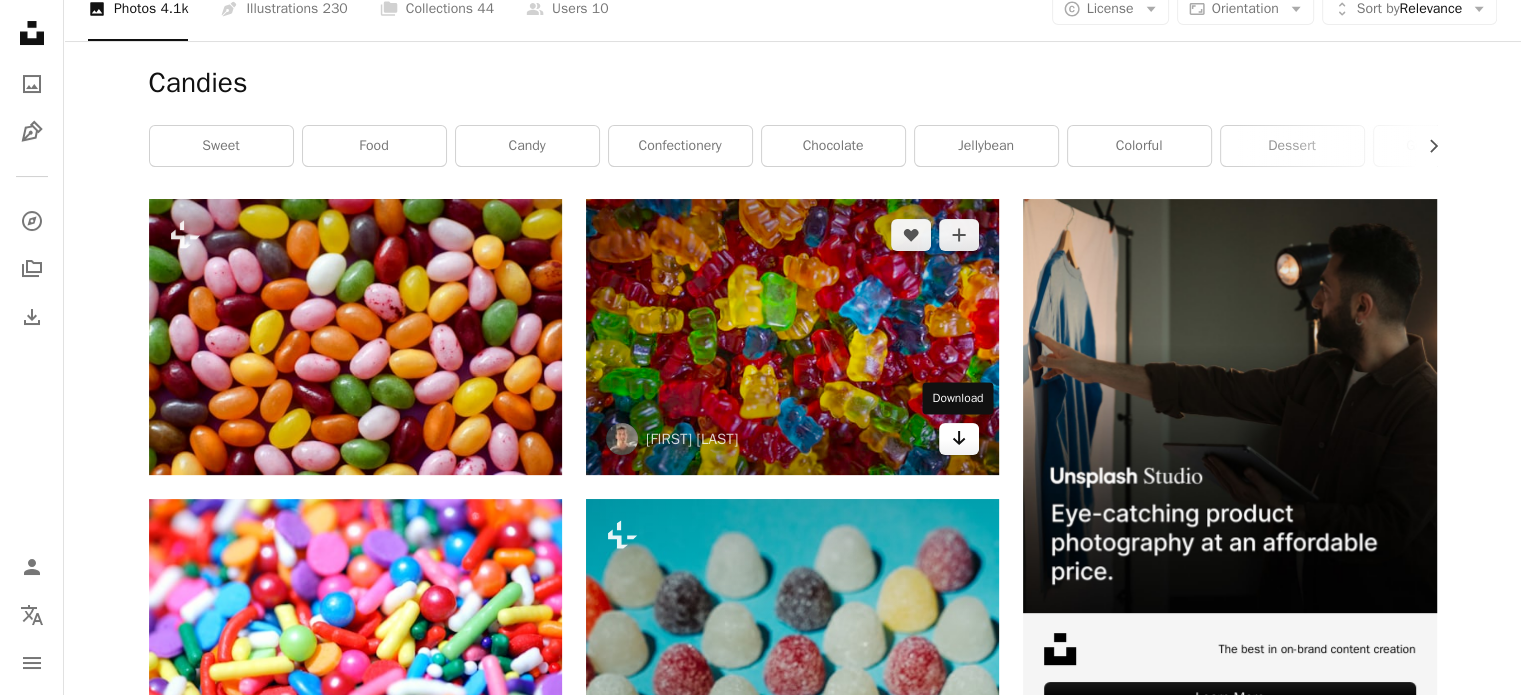 click on "Arrow pointing down" at bounding box center [959, 439] 